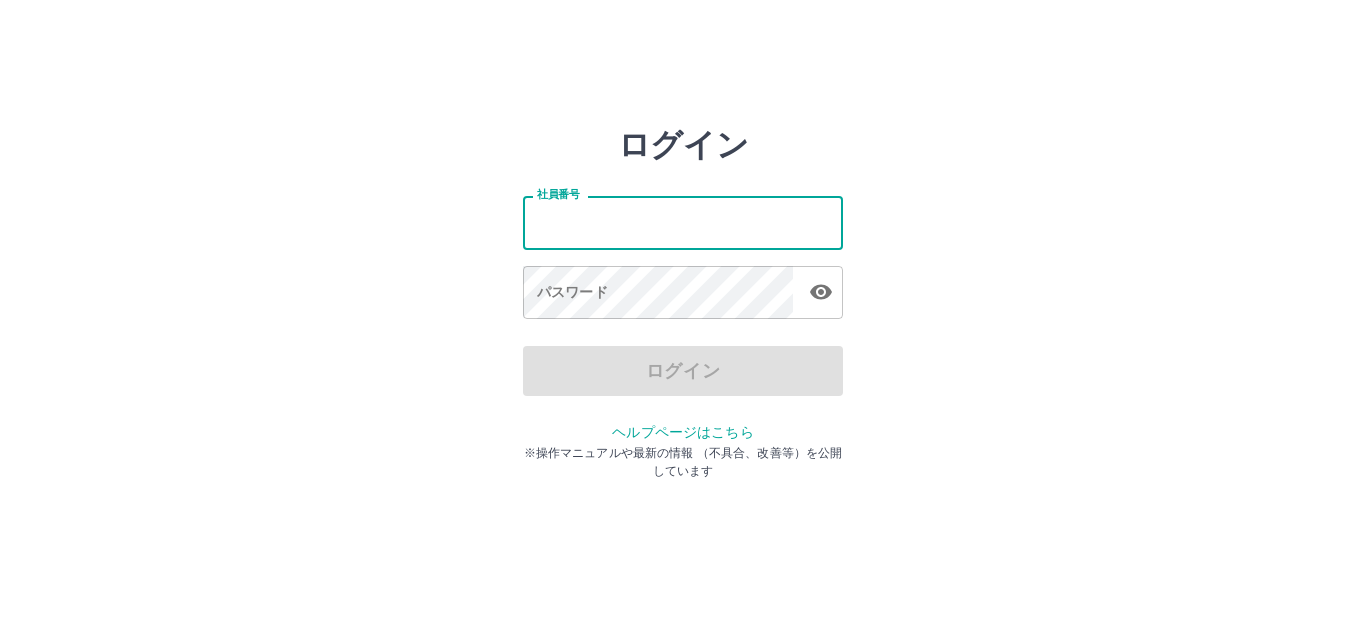scroll, scrollTop: 0, scrollLeft: 0, axis: both 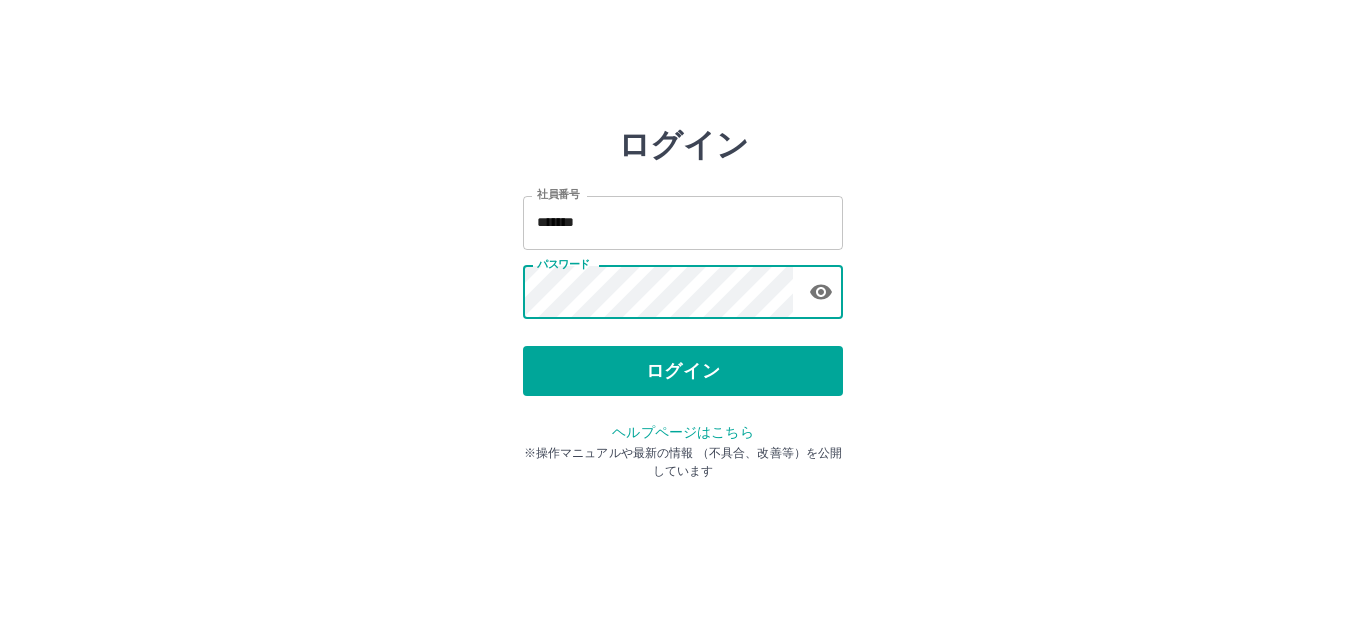 click 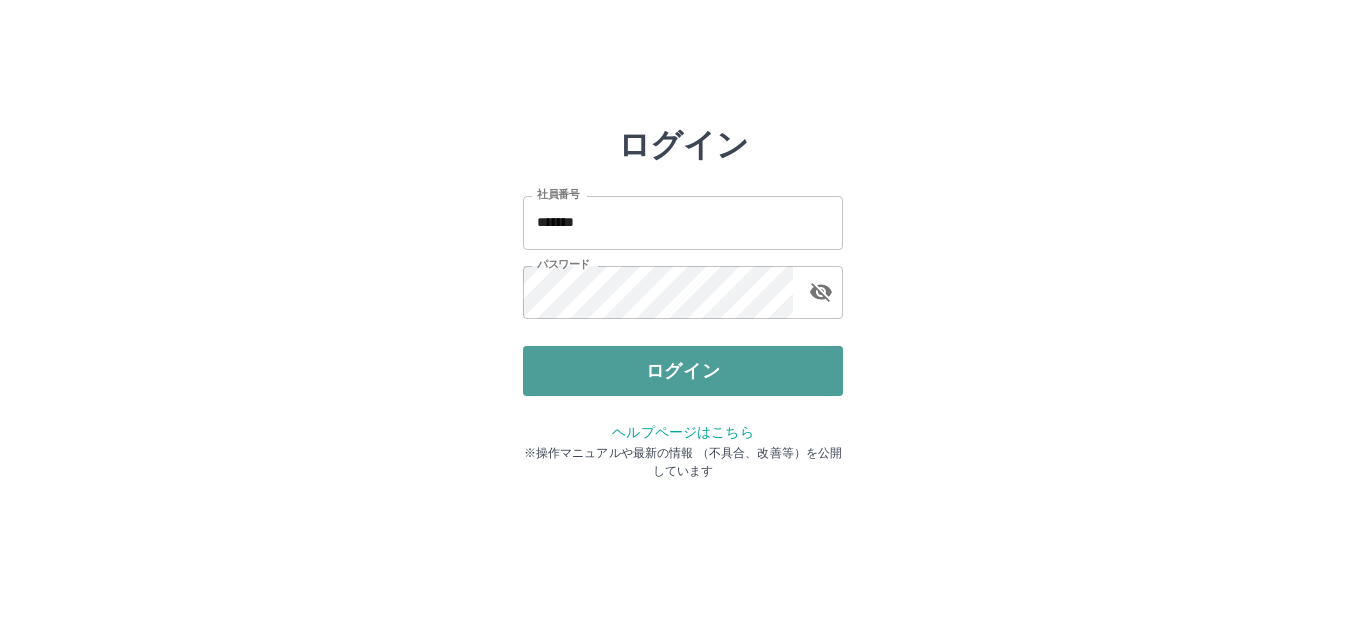 click on "ログイン" at bounding box center (683, 371) 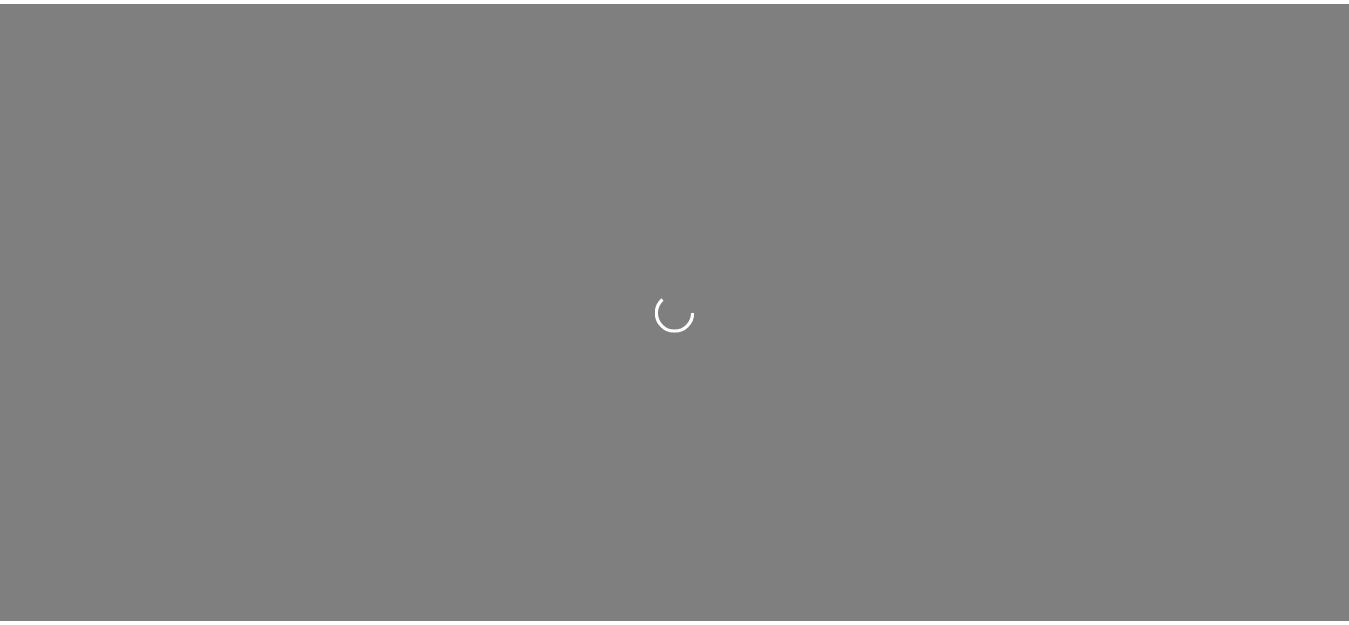 scroll, scrollTop: 0, scrollLeft: 0, axis: both 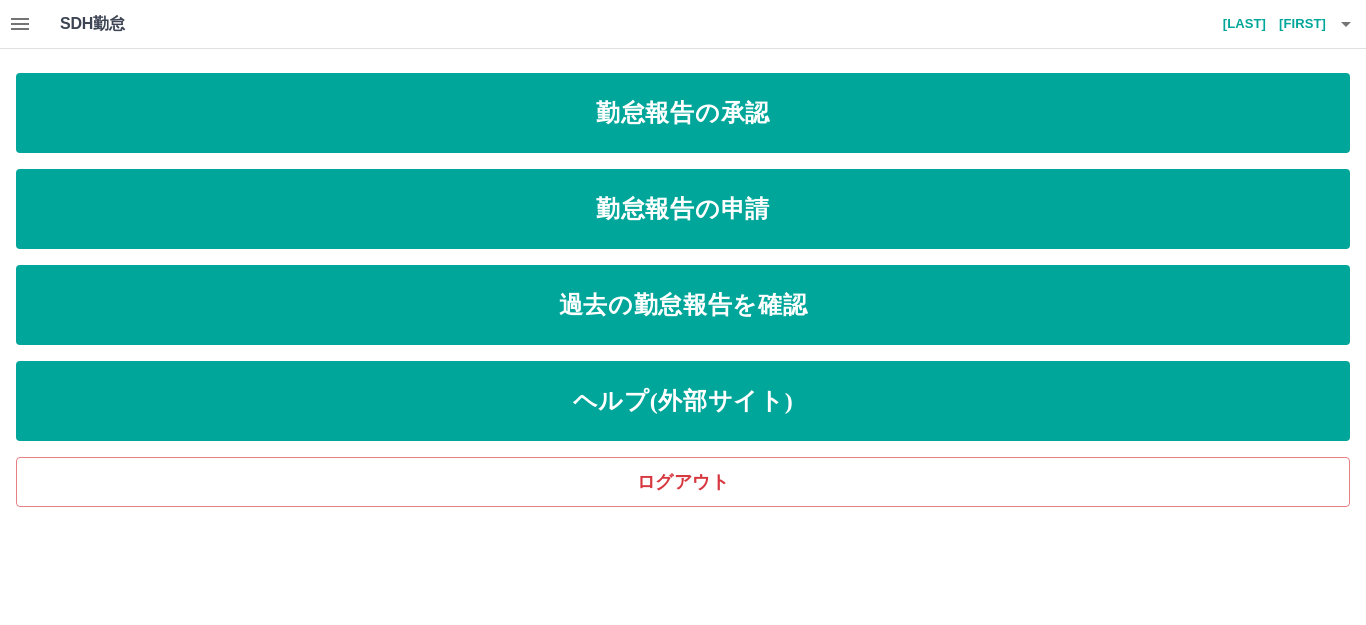 click 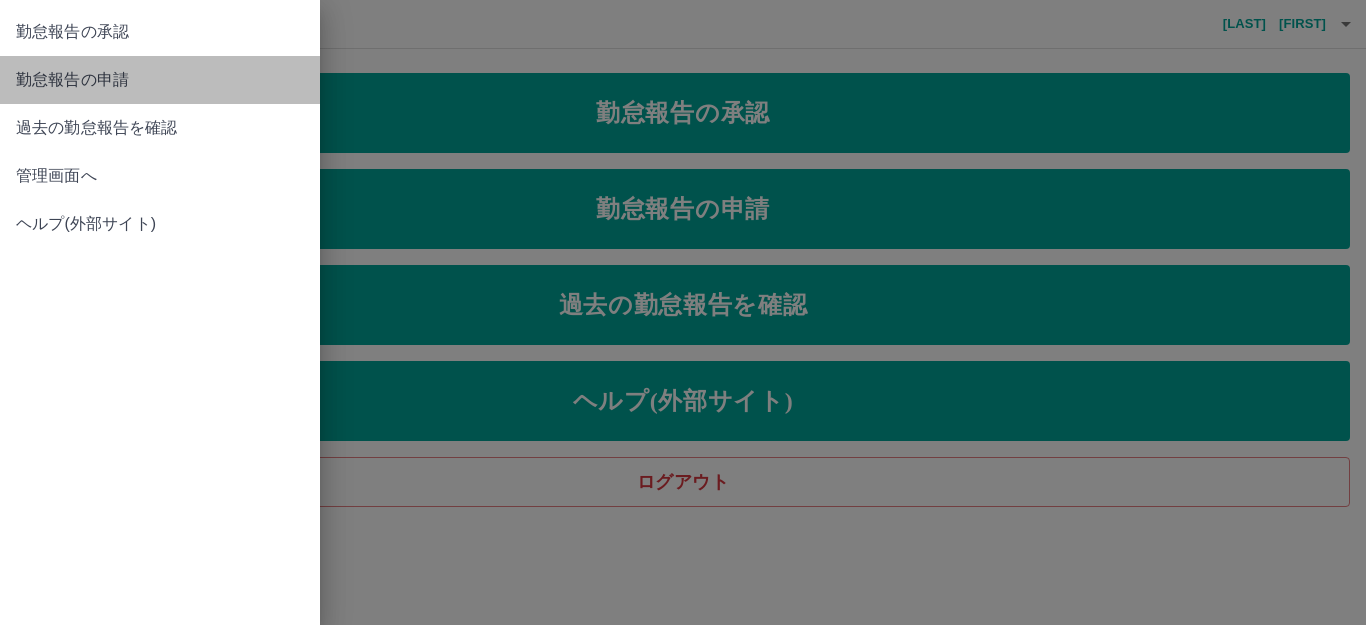 click on "勤怠報告の申請" at bounding box center (160, 80) 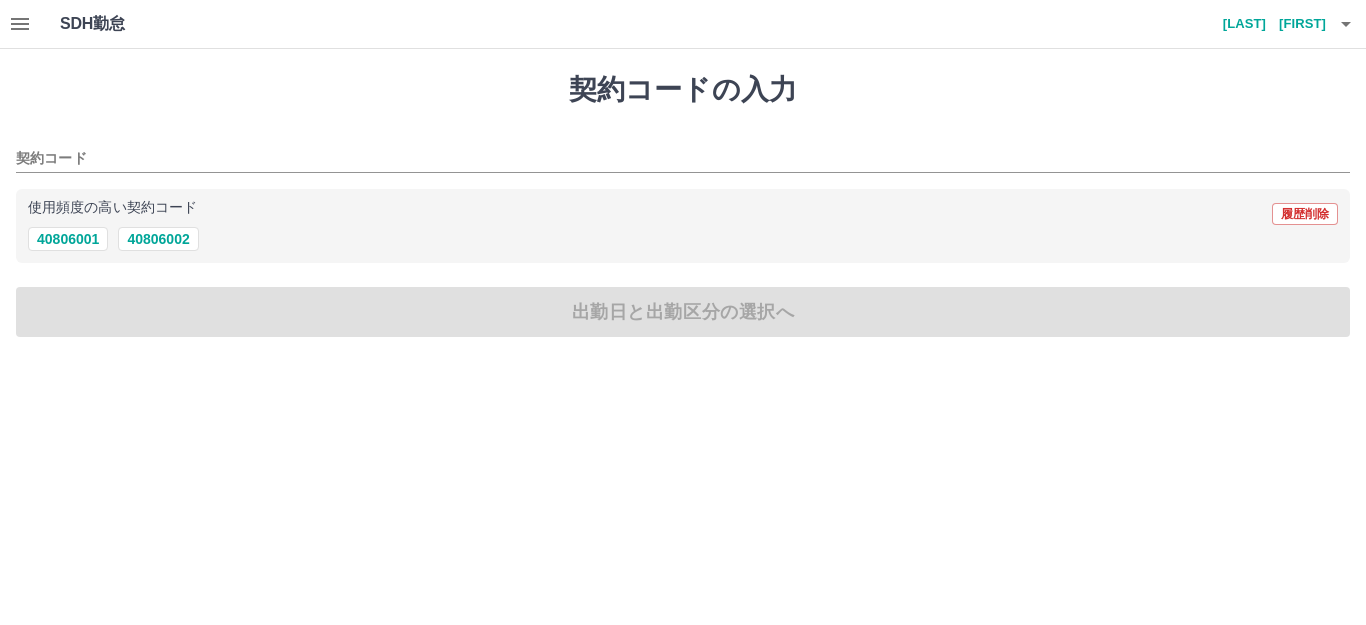 click at bounding box center (20, 24) 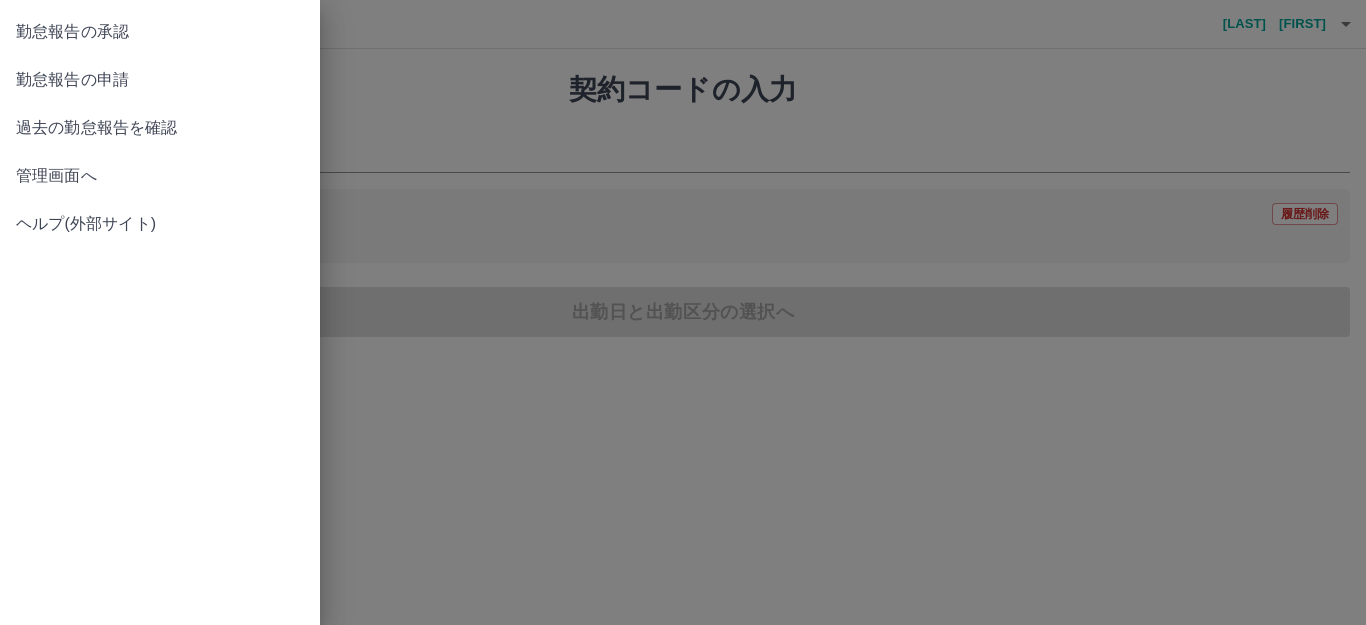 click on "過去の勤怠報告を確認" at bounding box center (160, 128) 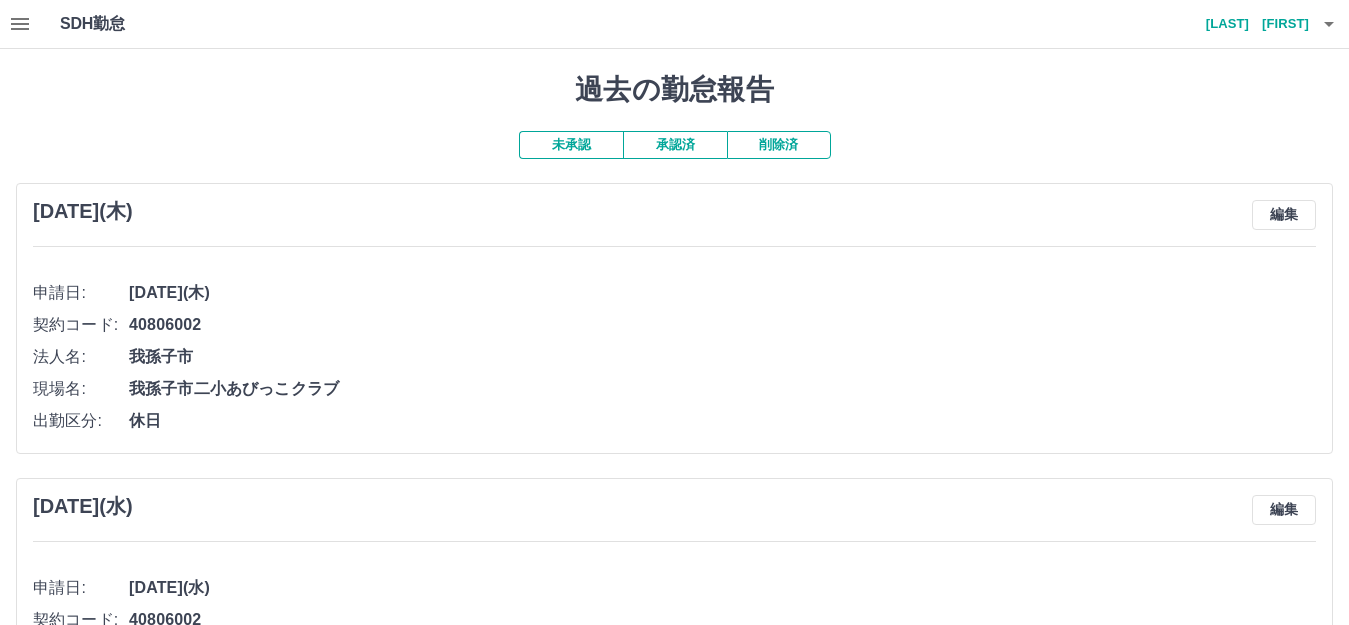 click on "未承認" at bounding box center (571, 145) 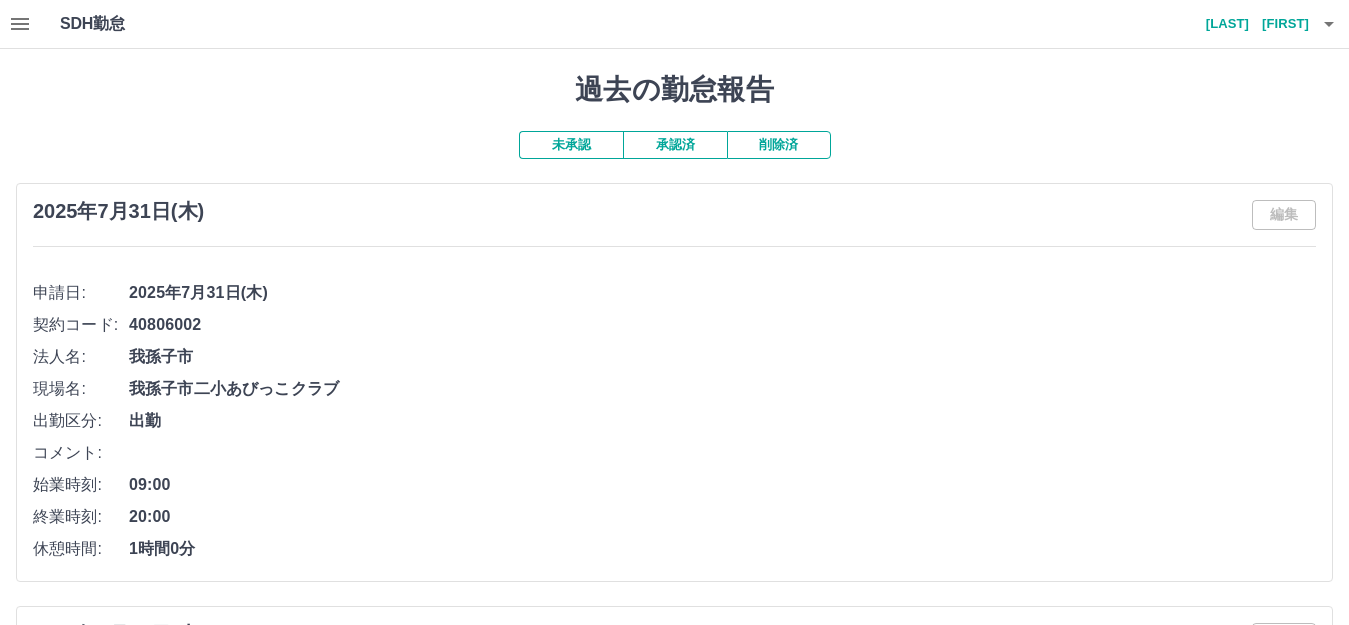 click 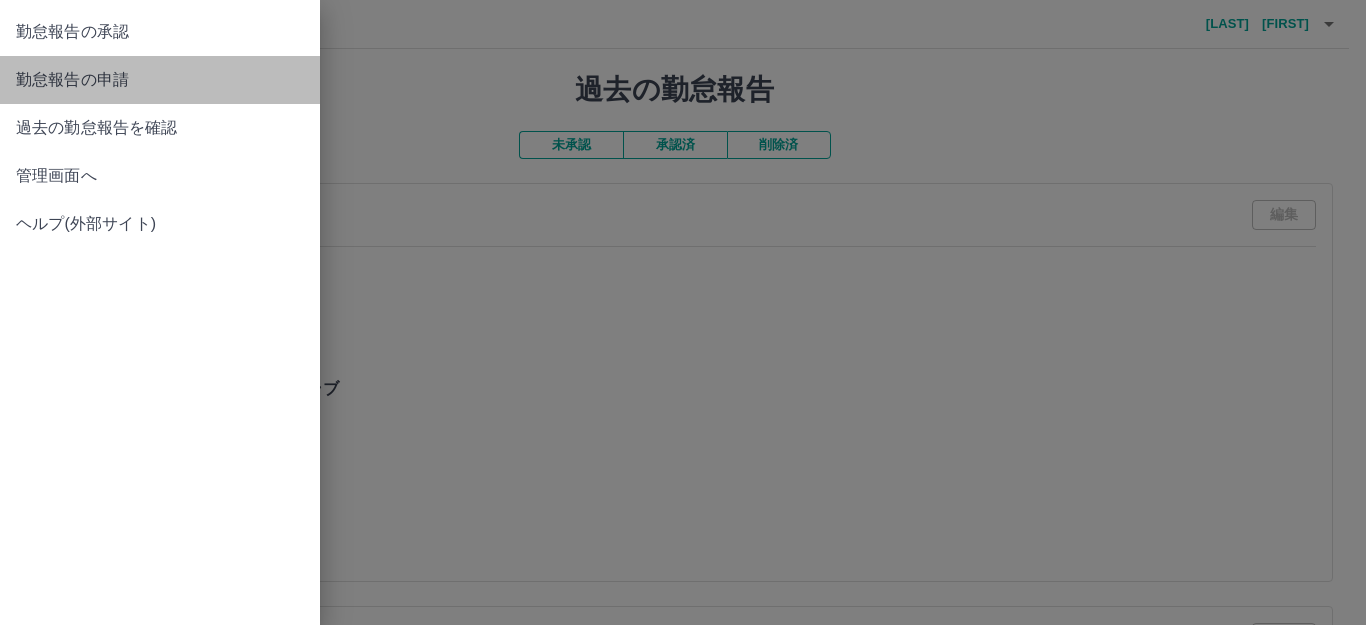 click on "勤怠報告の申請" at bounding box center (160, 80) 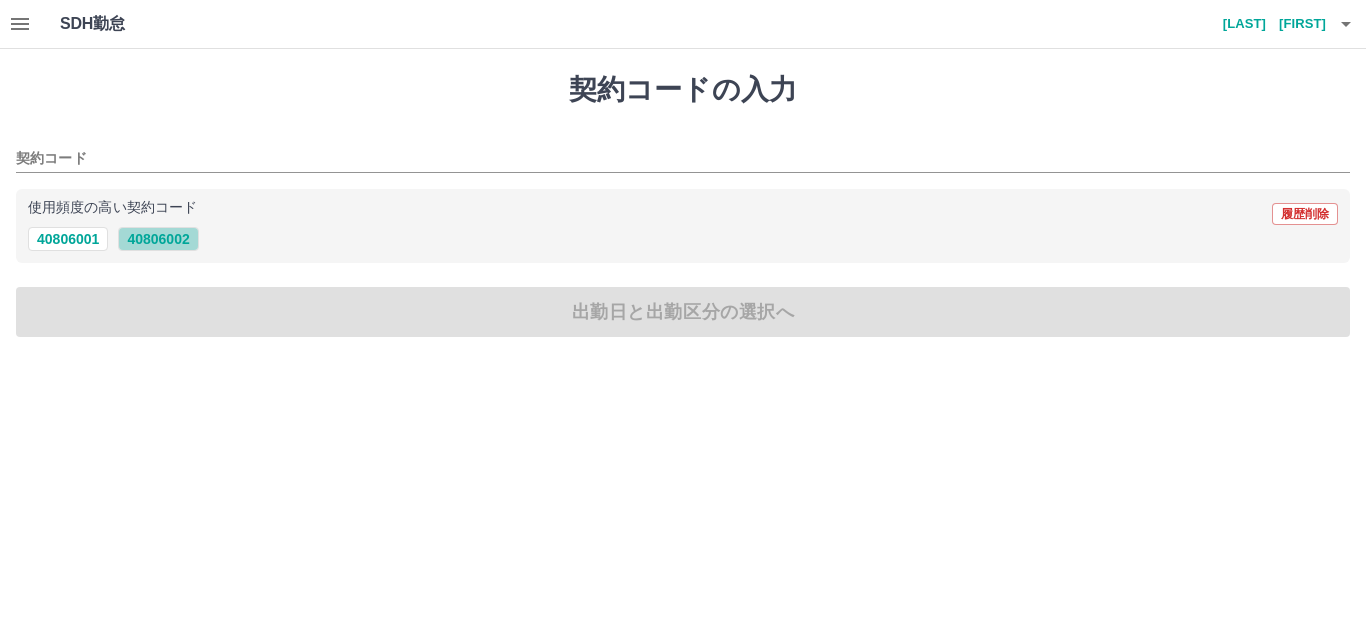 click on "40806002" at bounding box center [158, 239] 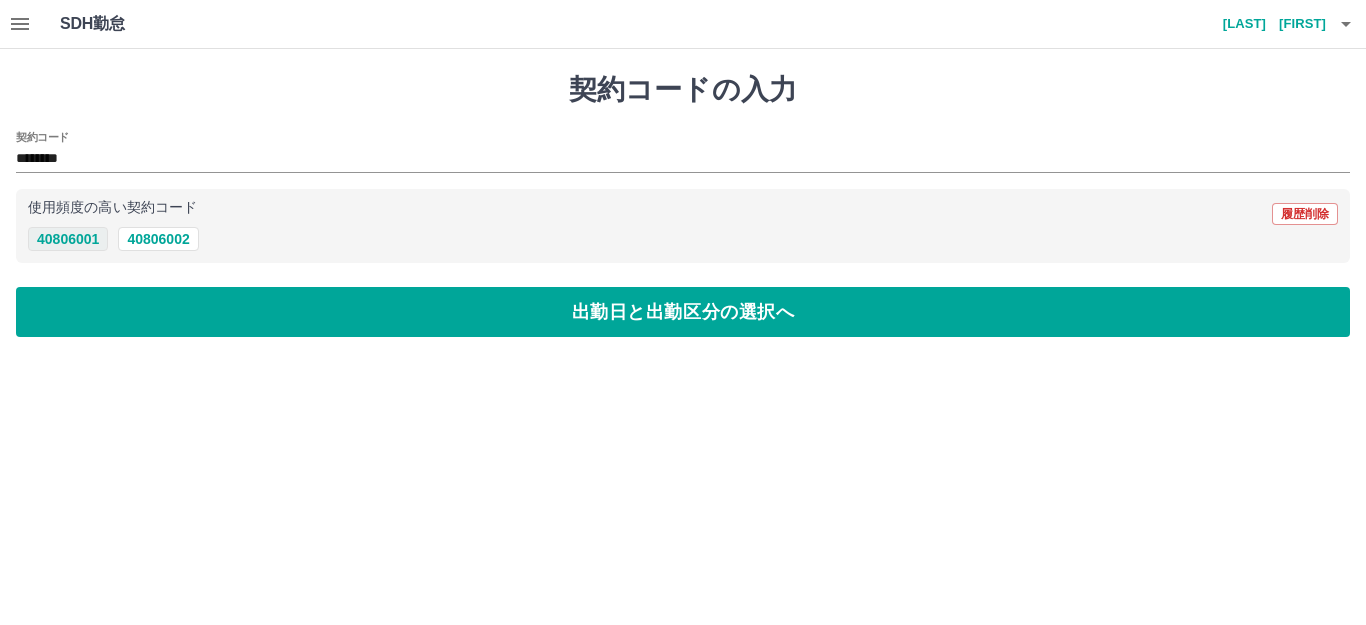 click on "40806001" at bounding box center (68, 239) 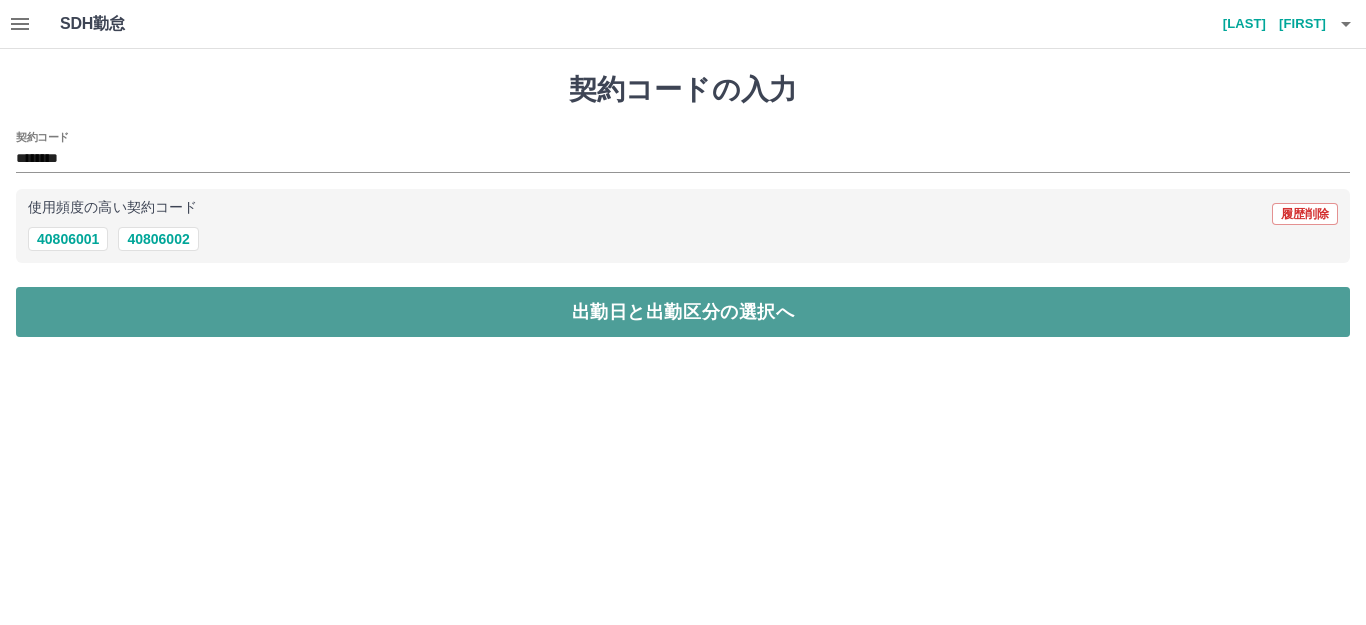 click on "出勤日と出勤区分の選択へ" at bounding box center (683, 312) 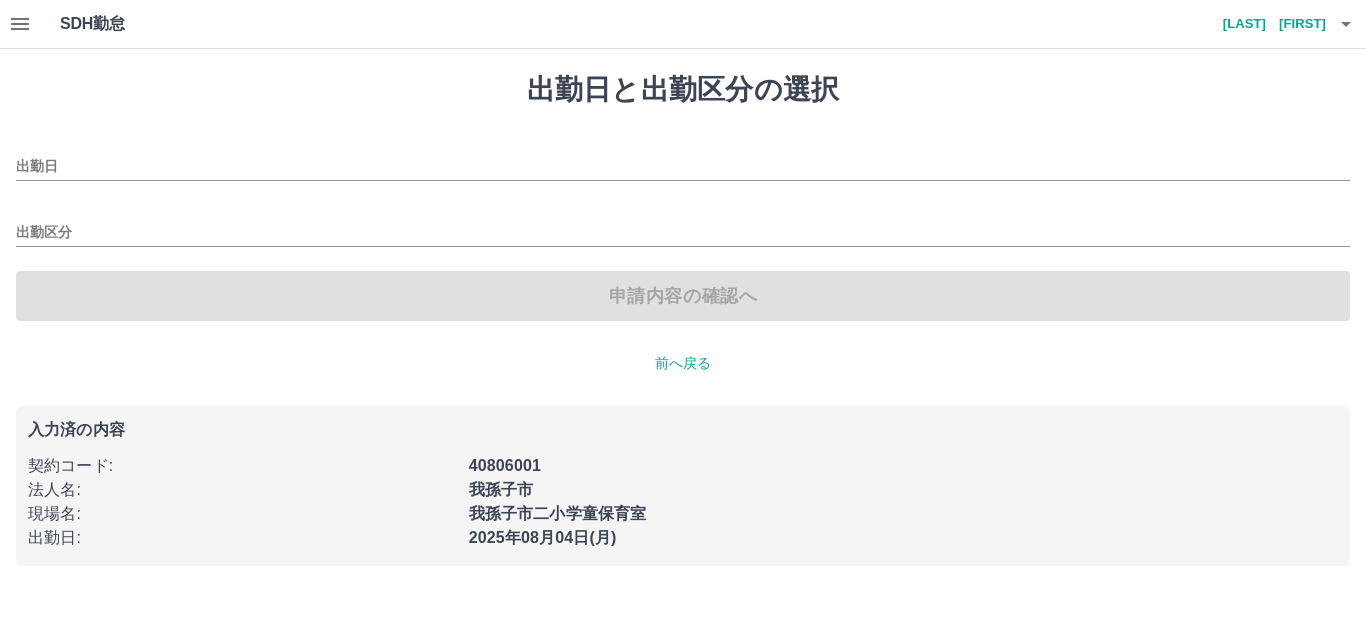 type on "**********" 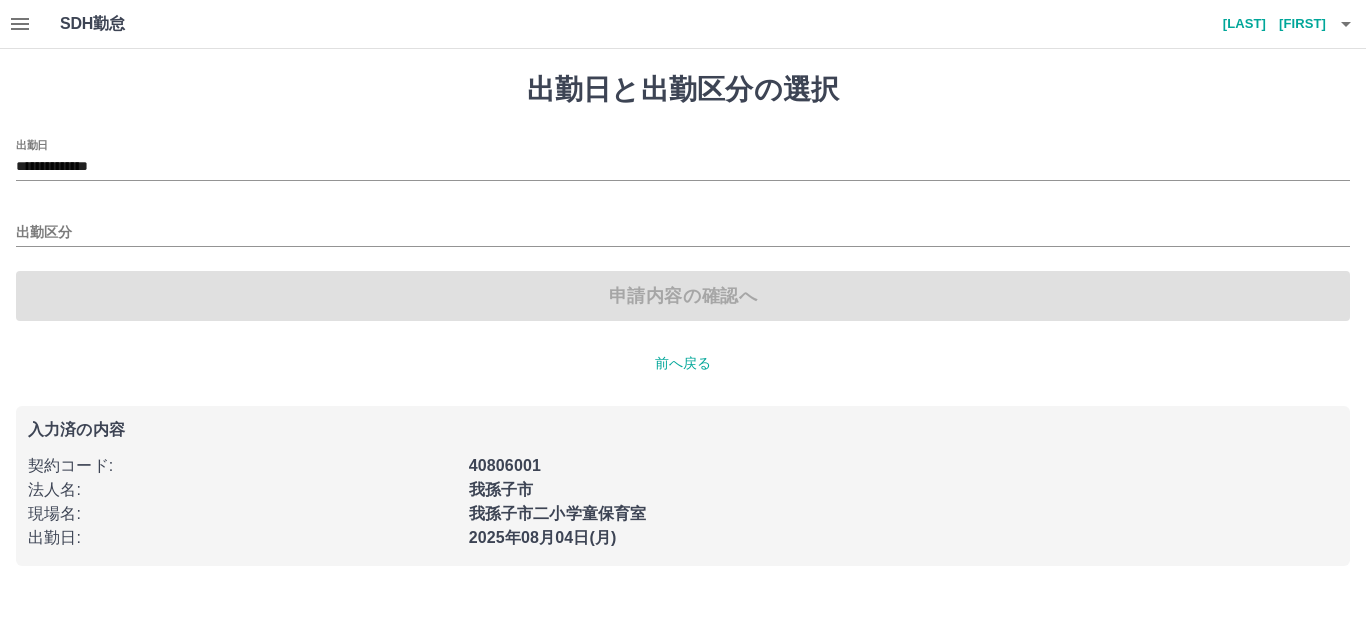 click on "出勤区分" at bounding box center [683, 226] 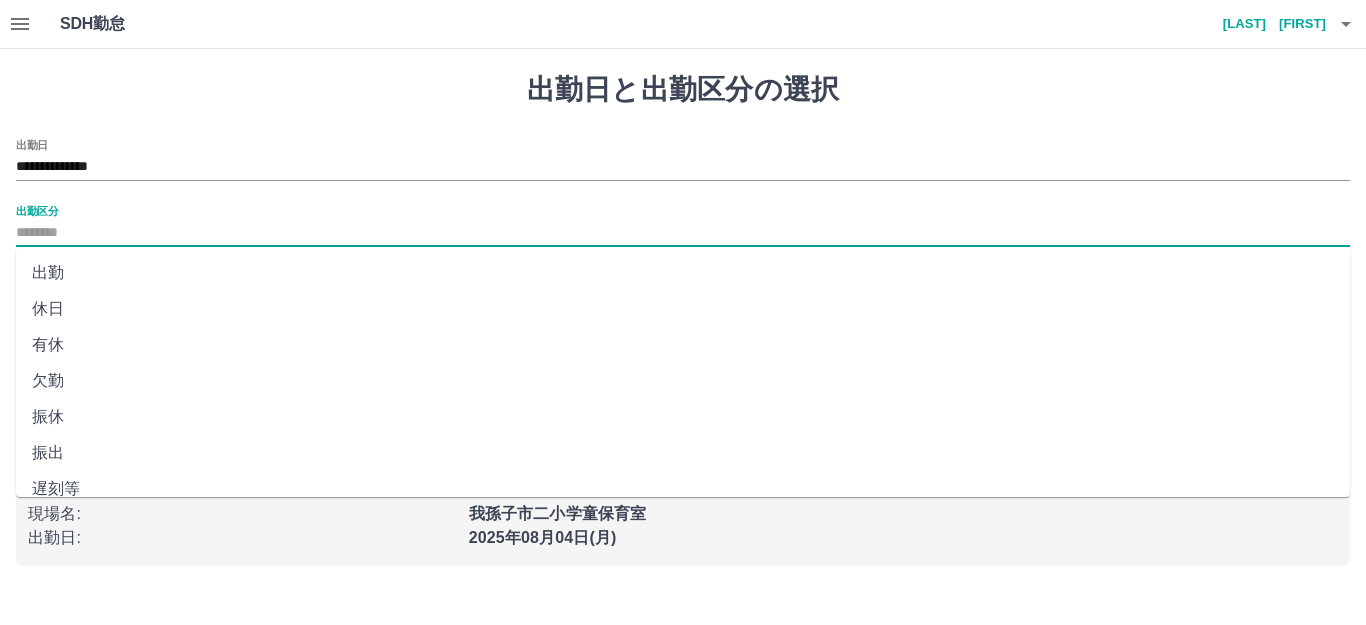 click on "出勤区分" at bounding box center [683, 233] 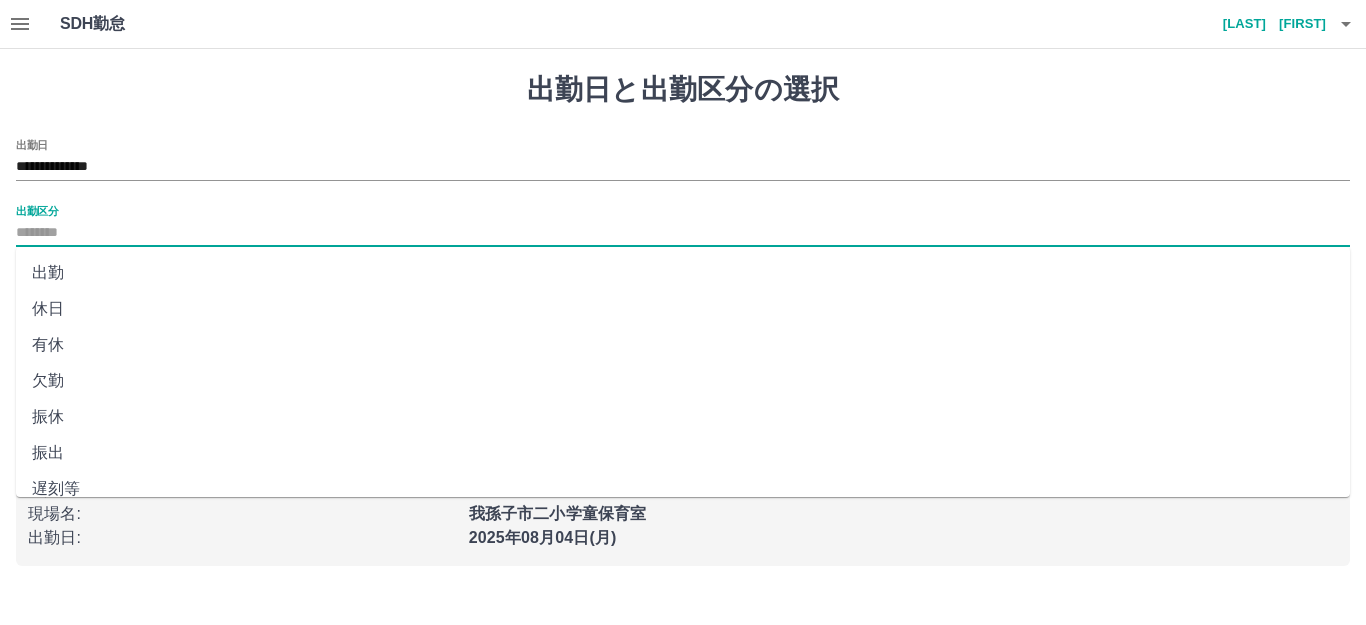 click on "出勤" at bounding box center [683, 273] 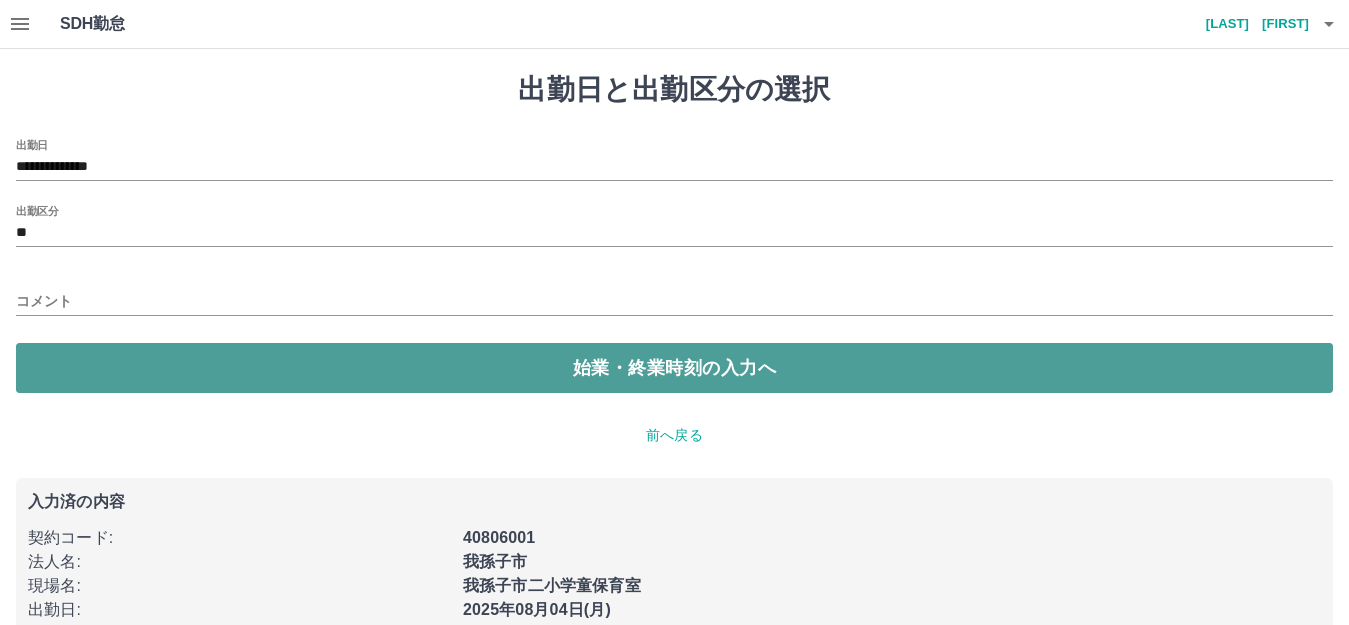 click on "始業・終業時刻の入力へ" at bounding box center (674, 368) 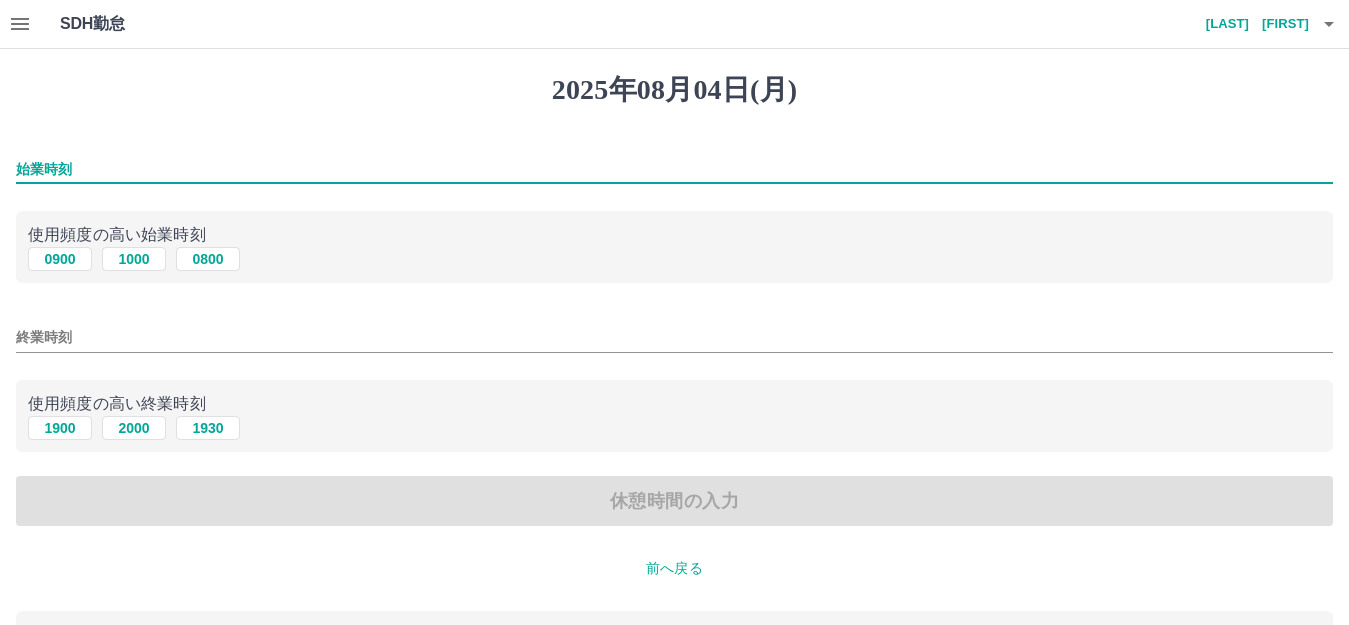 click on "始業時刻" at bounding box center (674, 169) 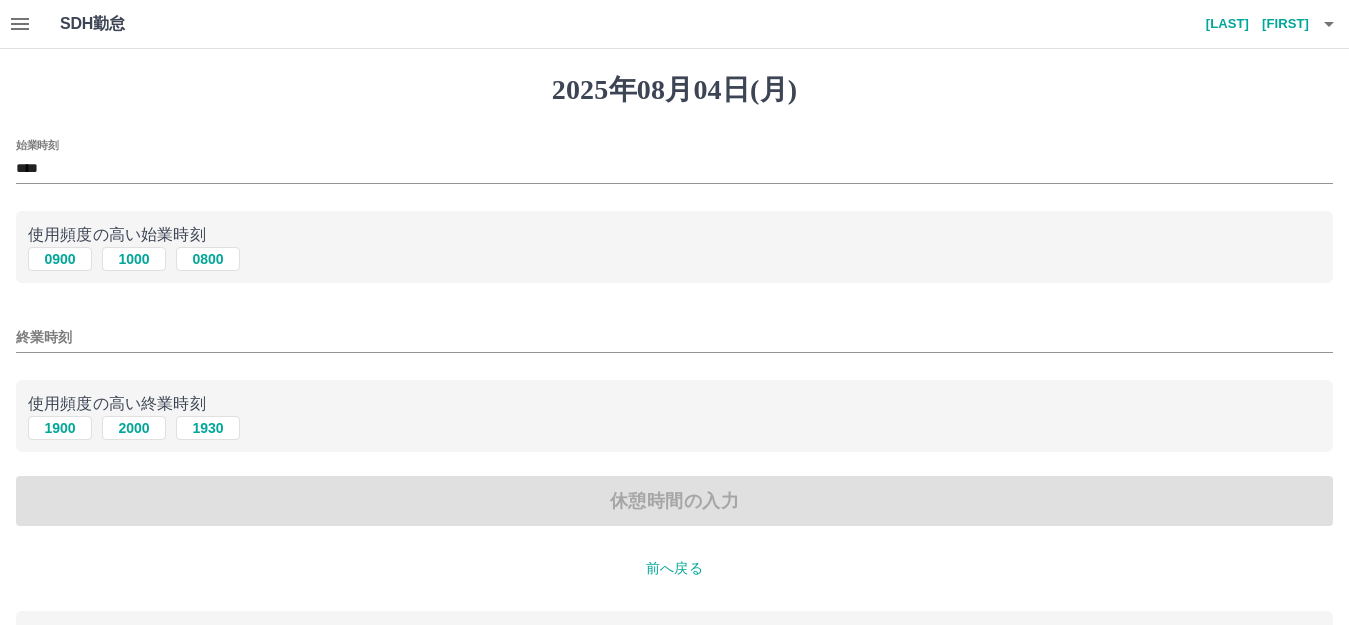 click on "SDH勤怠 篠崎　敬" at bounding box center (674, 24) 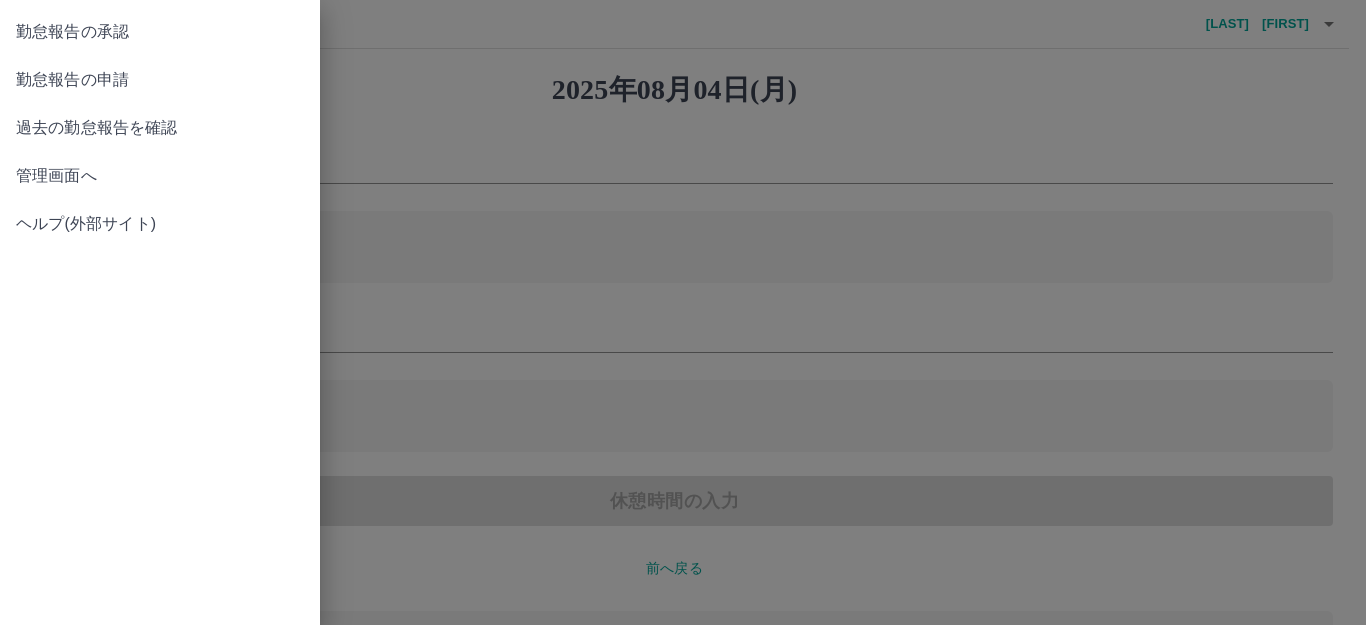 click on "勤怠報告の承認" at bounding box center (160, 32) 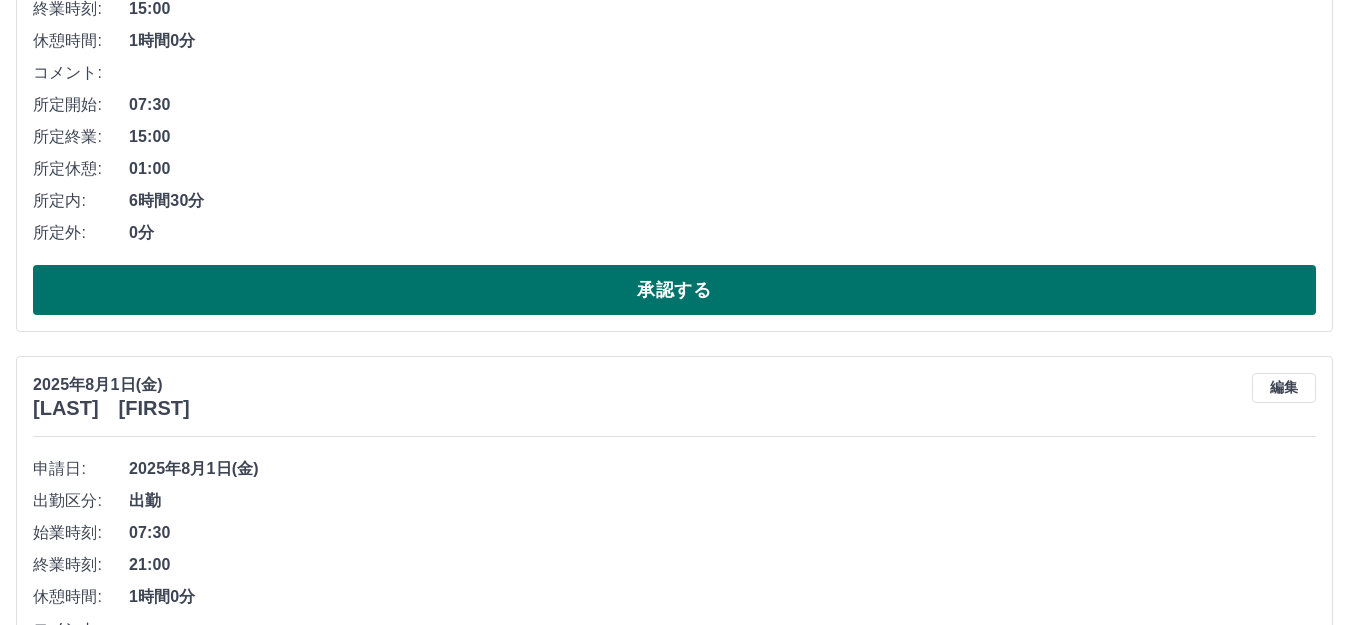 scroll, scrollTop: 8400, scrollLeft: 0, axis: vertical 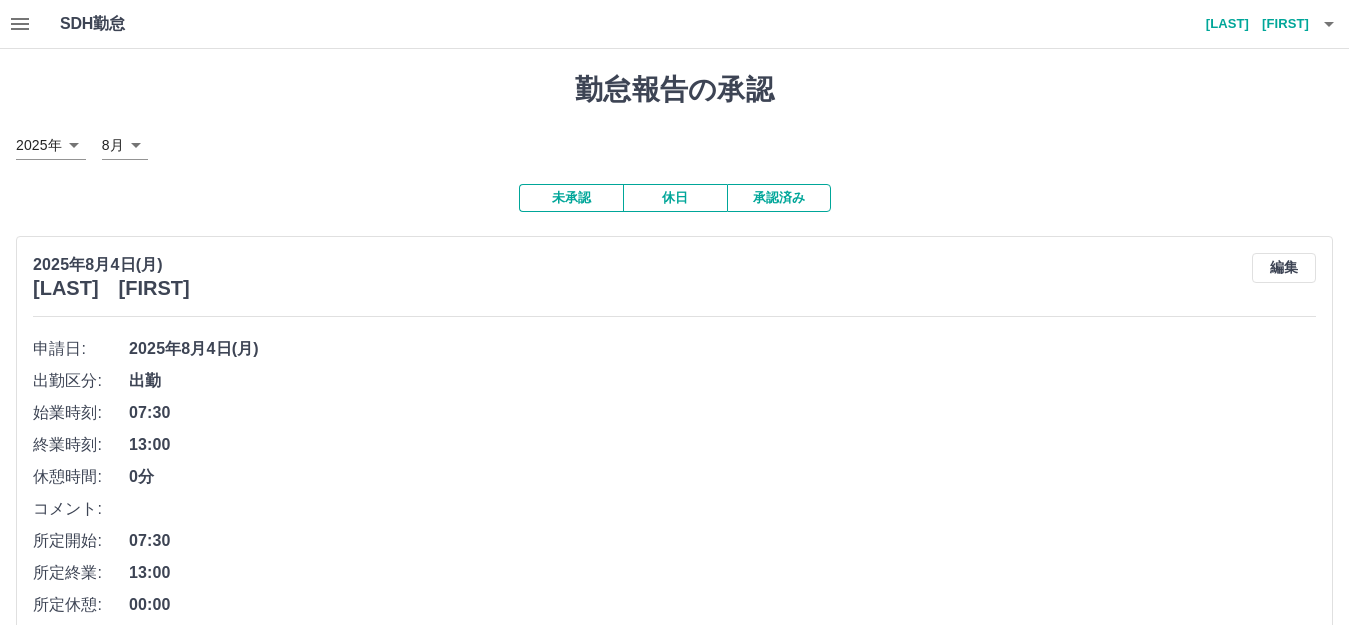 click 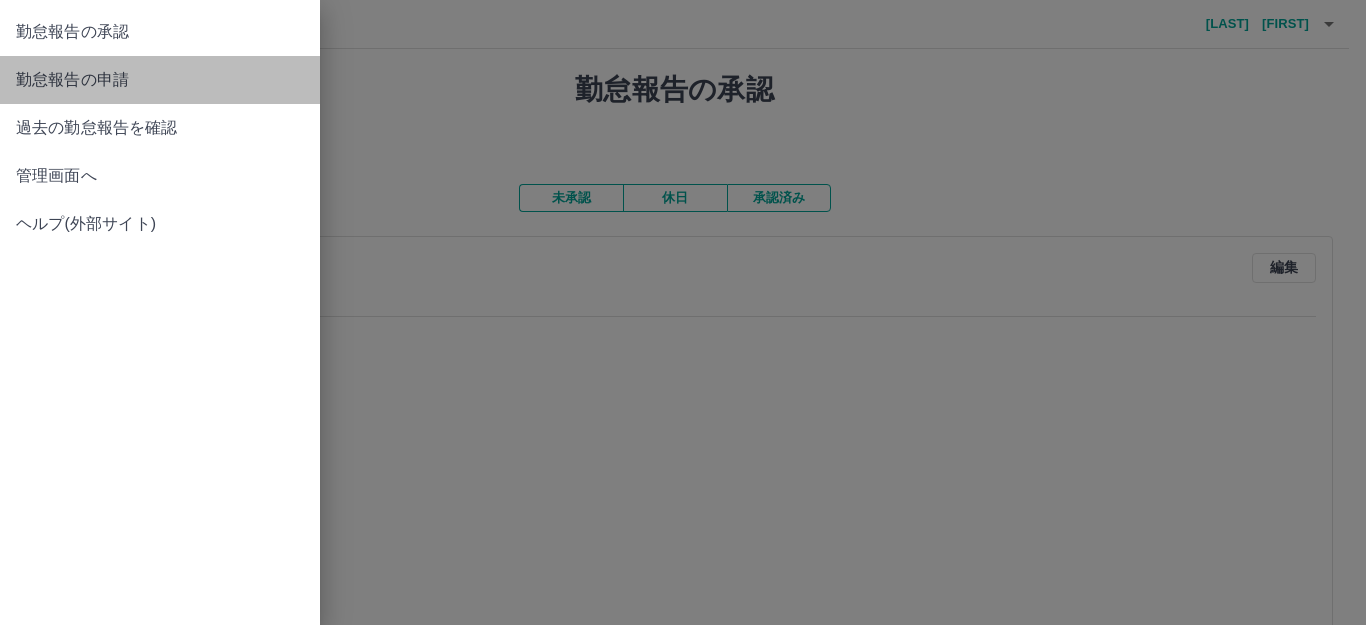 click on "勤怠報告の申請" at bounding box center [160, 80] 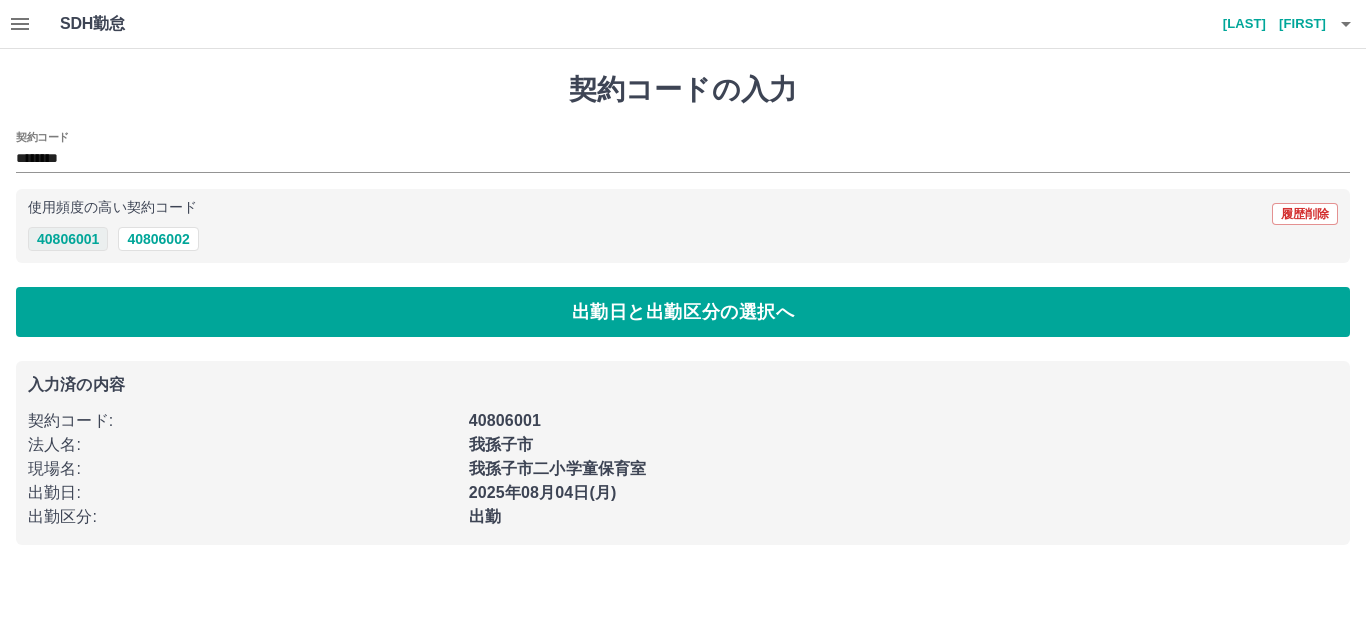 click on "40806001" at bounding box center (68, 239) 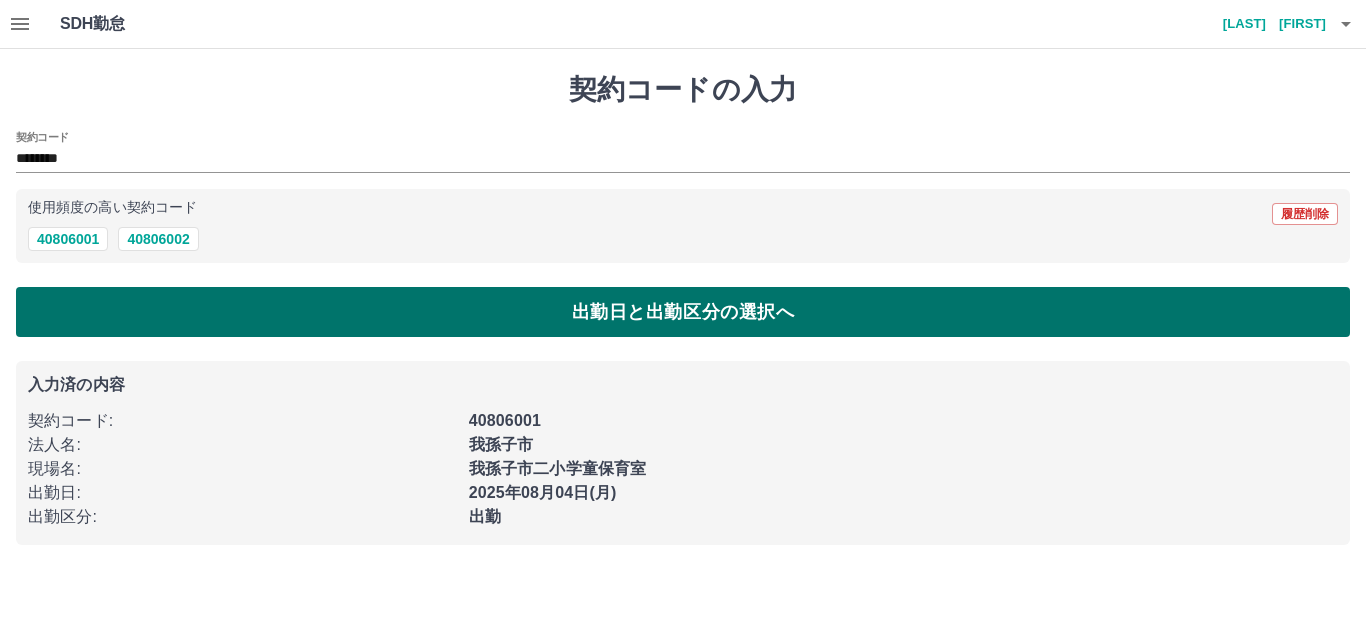 click on "出勤日と出勤区分の選択へ" at bounding box center (683, 312) 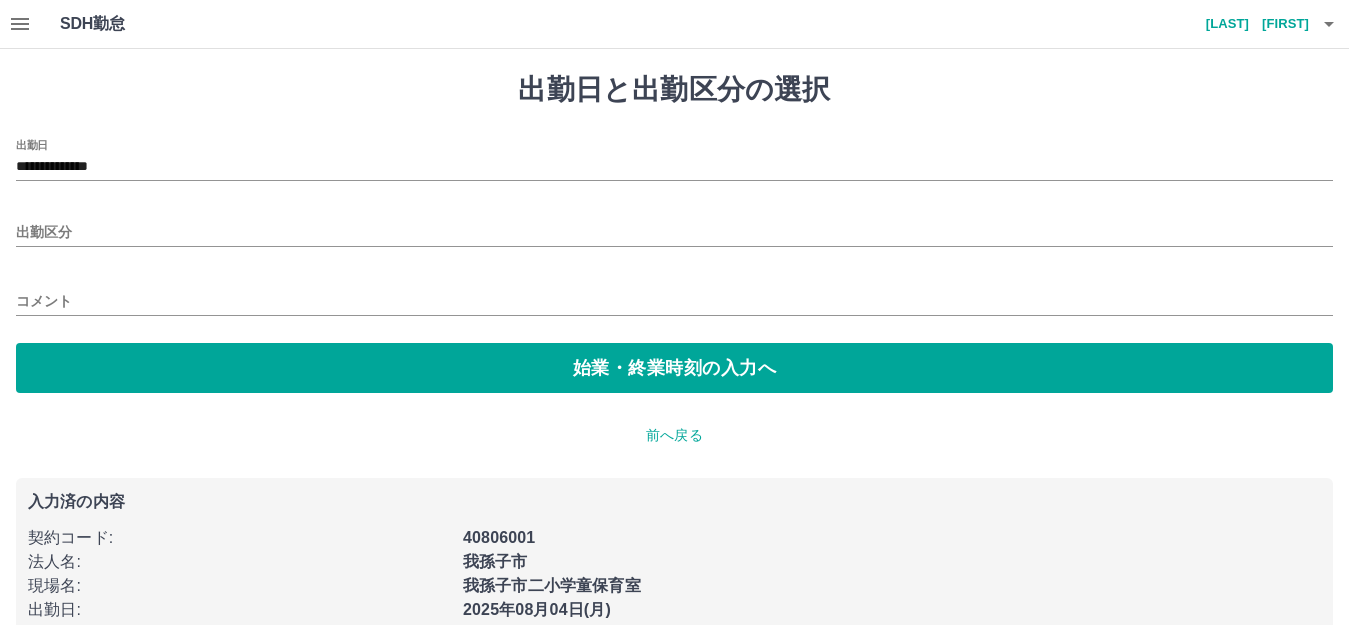 type on "**" 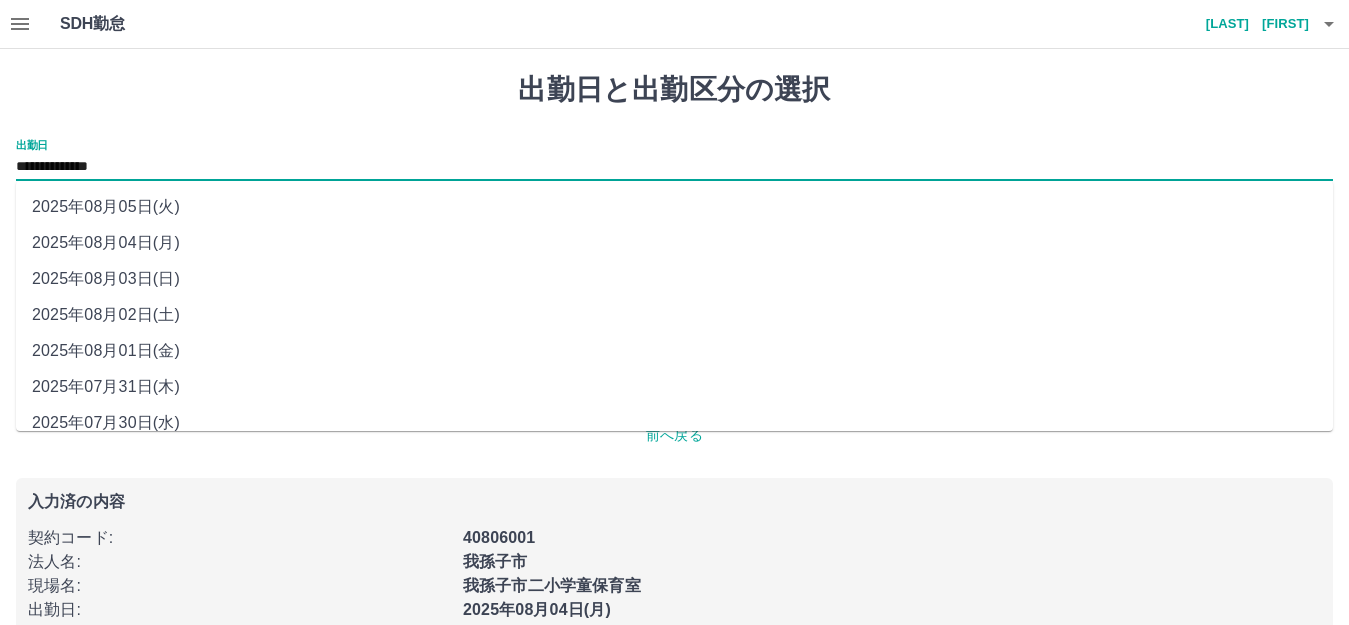 click on "**********" at bounding box center [674, 167] 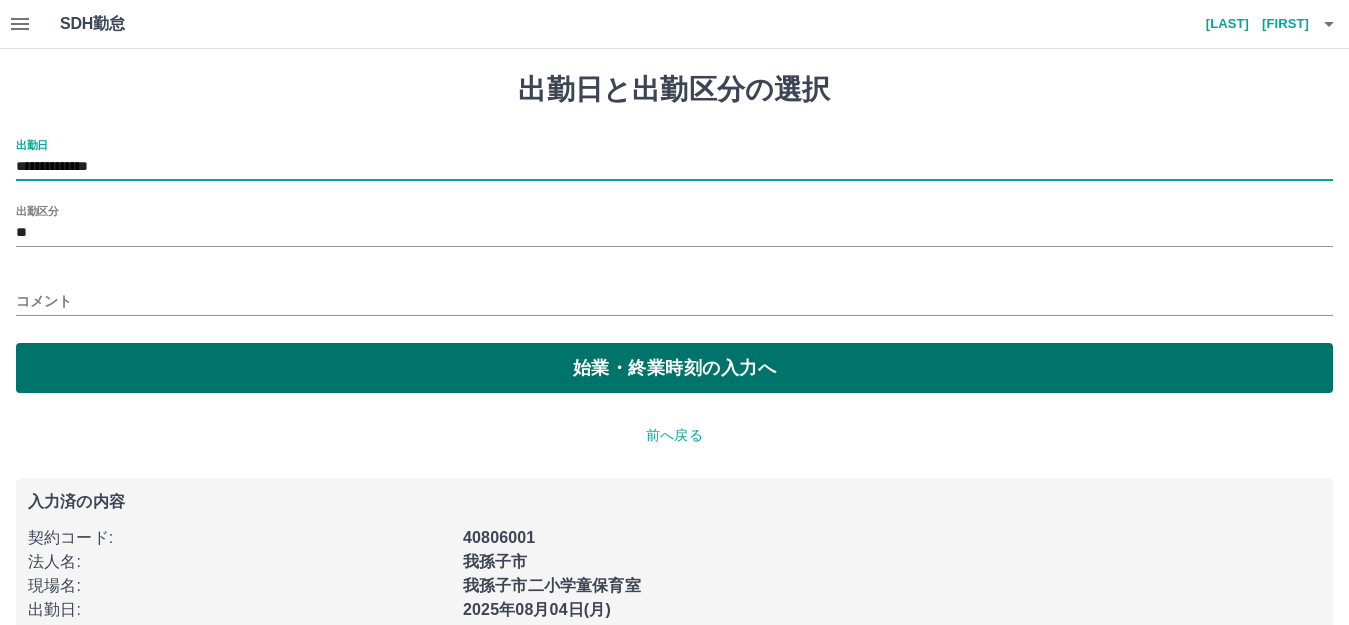 click on "始業・終業時刻の入力へ" at bounding box center (674, 368) 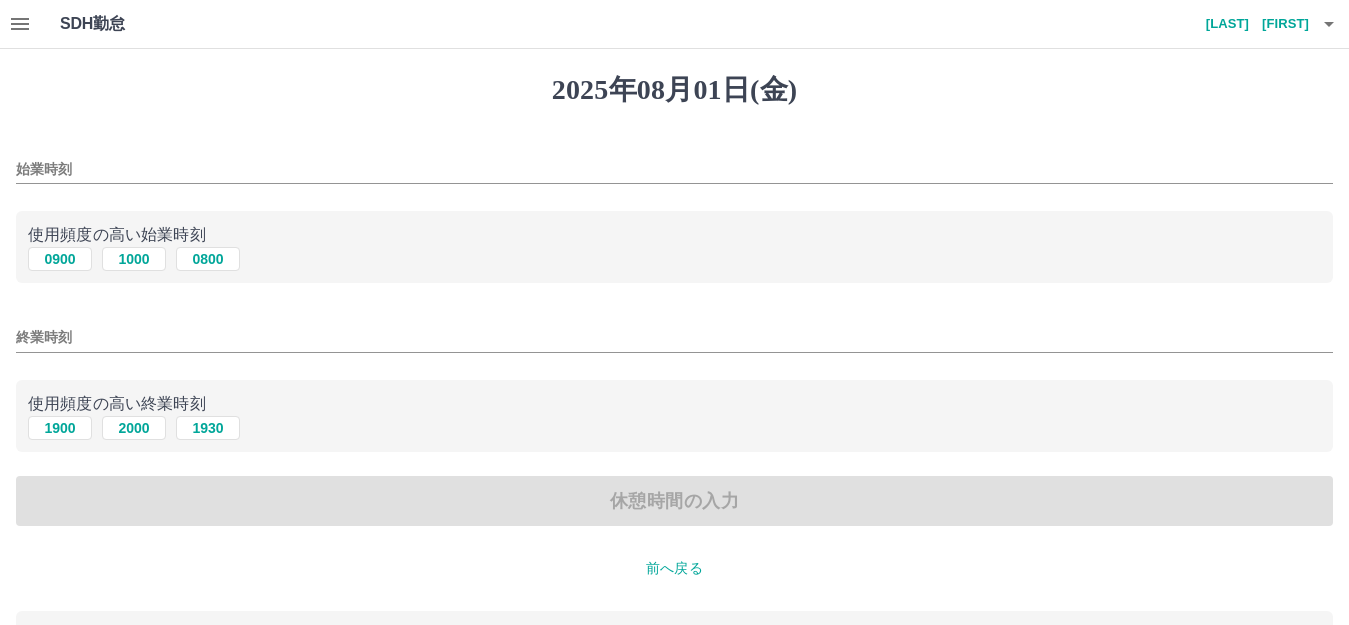 click on "始業時刻" at bounding box center (674, 169) 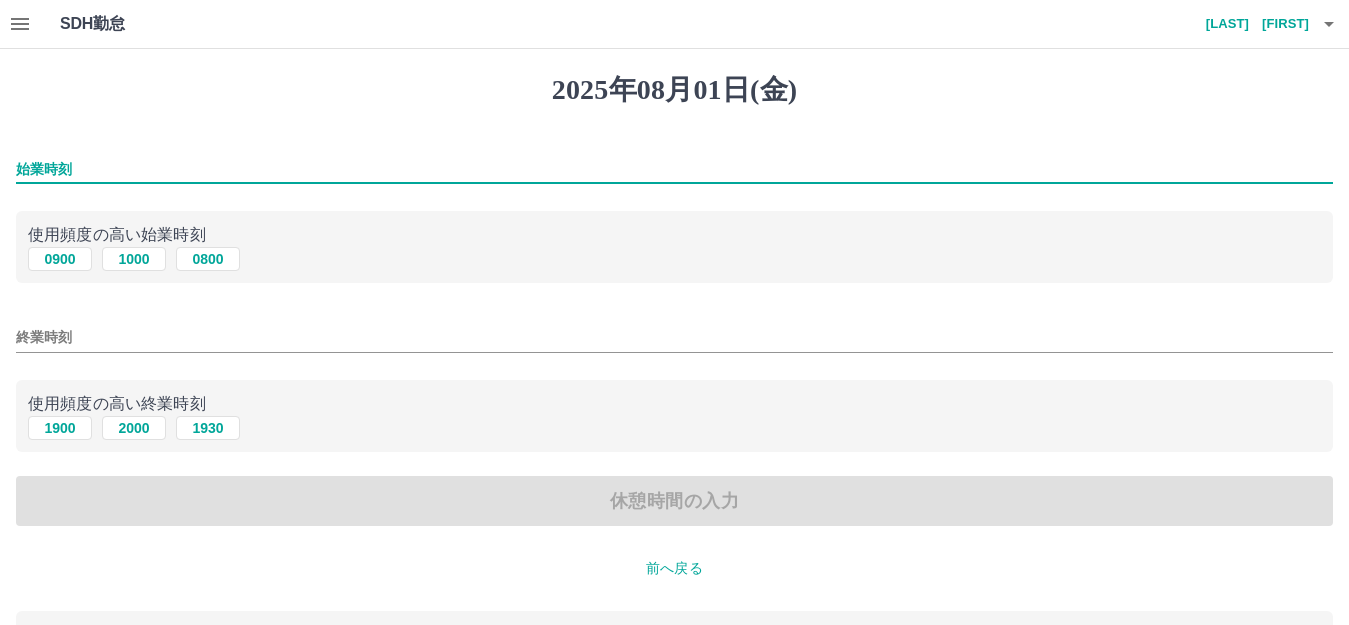 type on "****" 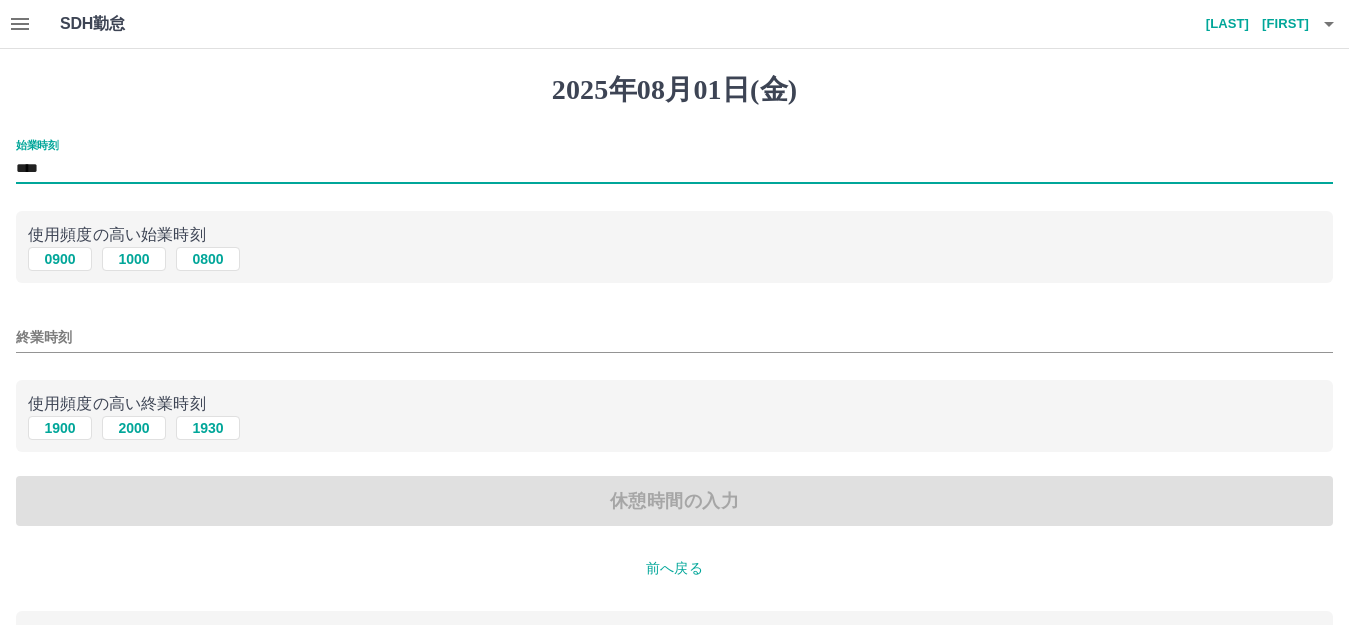 click on "終業時刻" at bounding box center [674, 337] 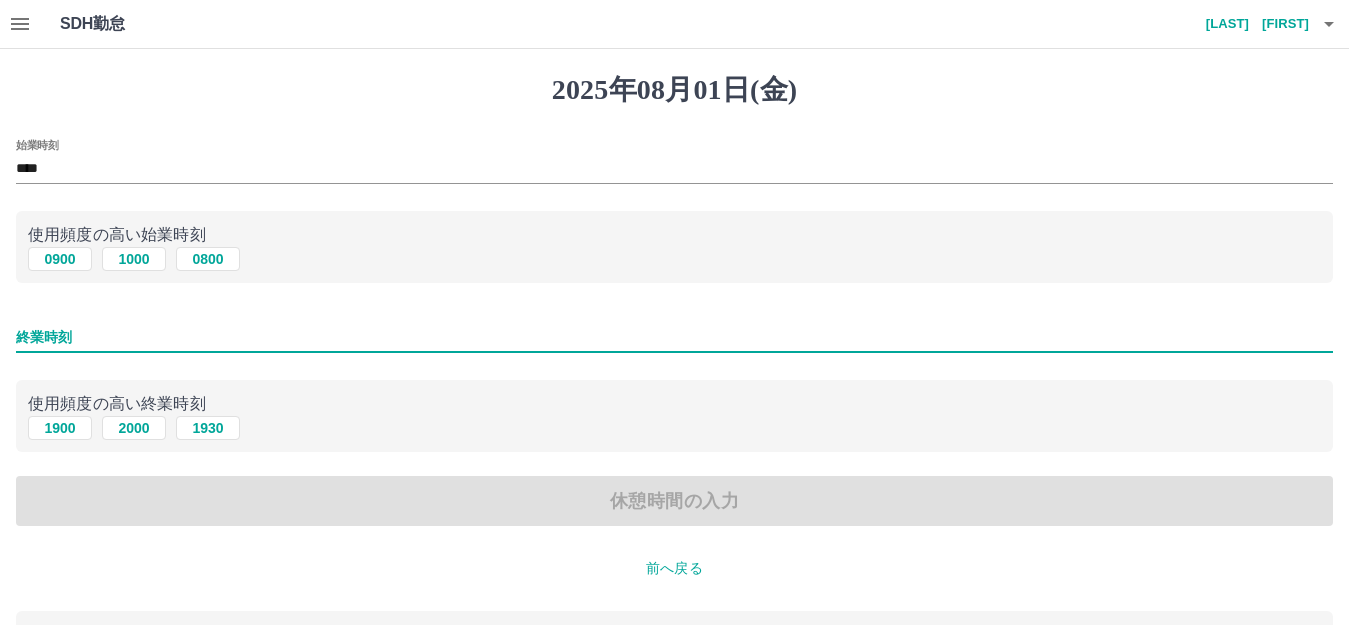 type on "****" 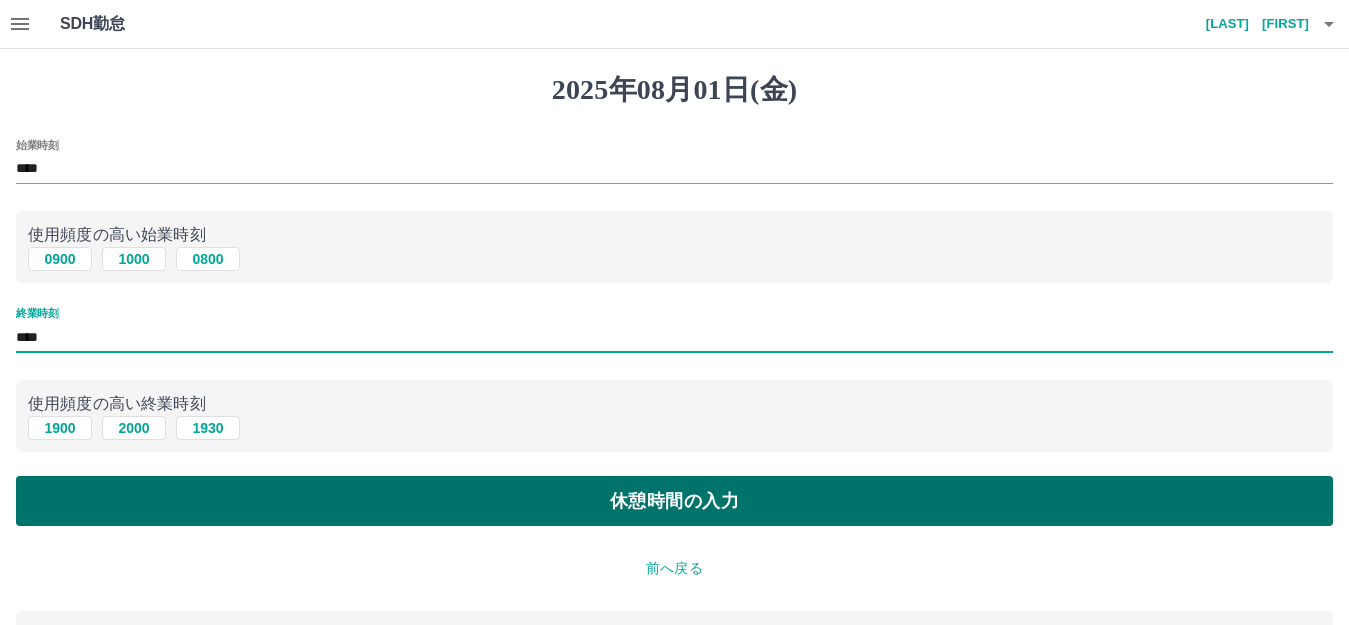 click on "休憩時間の入力" at bounding box center [674, 501] 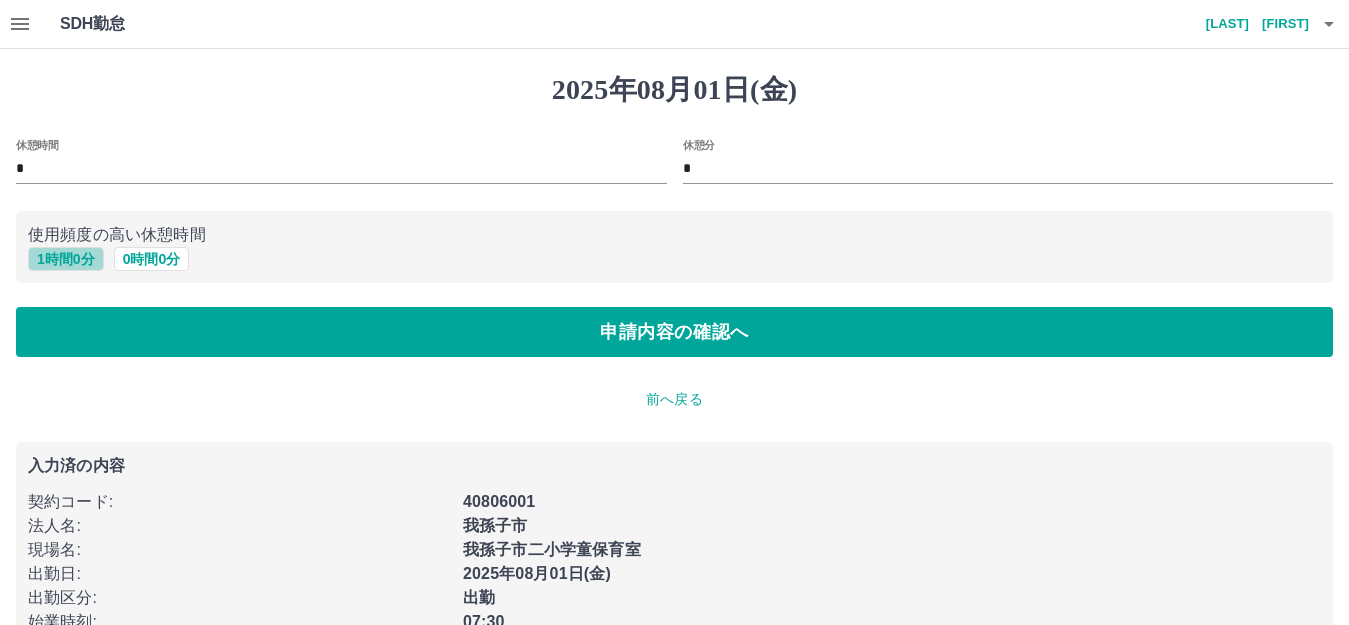 click on "1 時間 0 分" at bounding box center [66, 259] 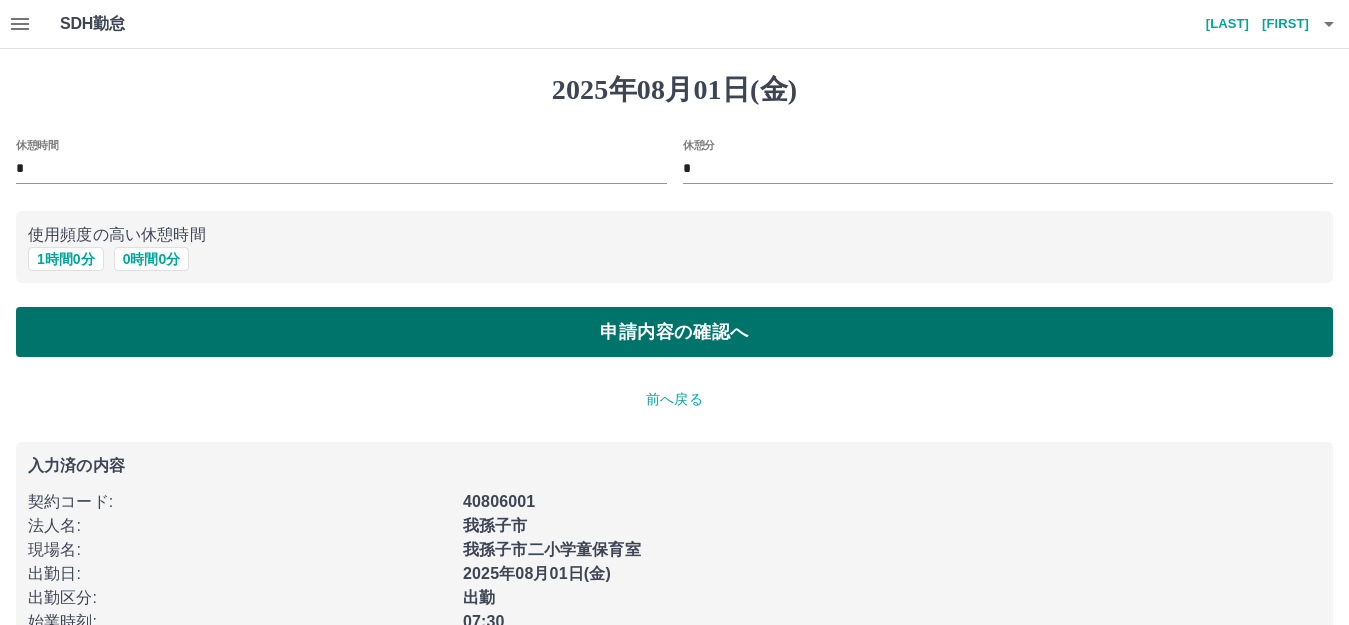 click on "申請内容の確認へ" at bounding box center [674, 332] 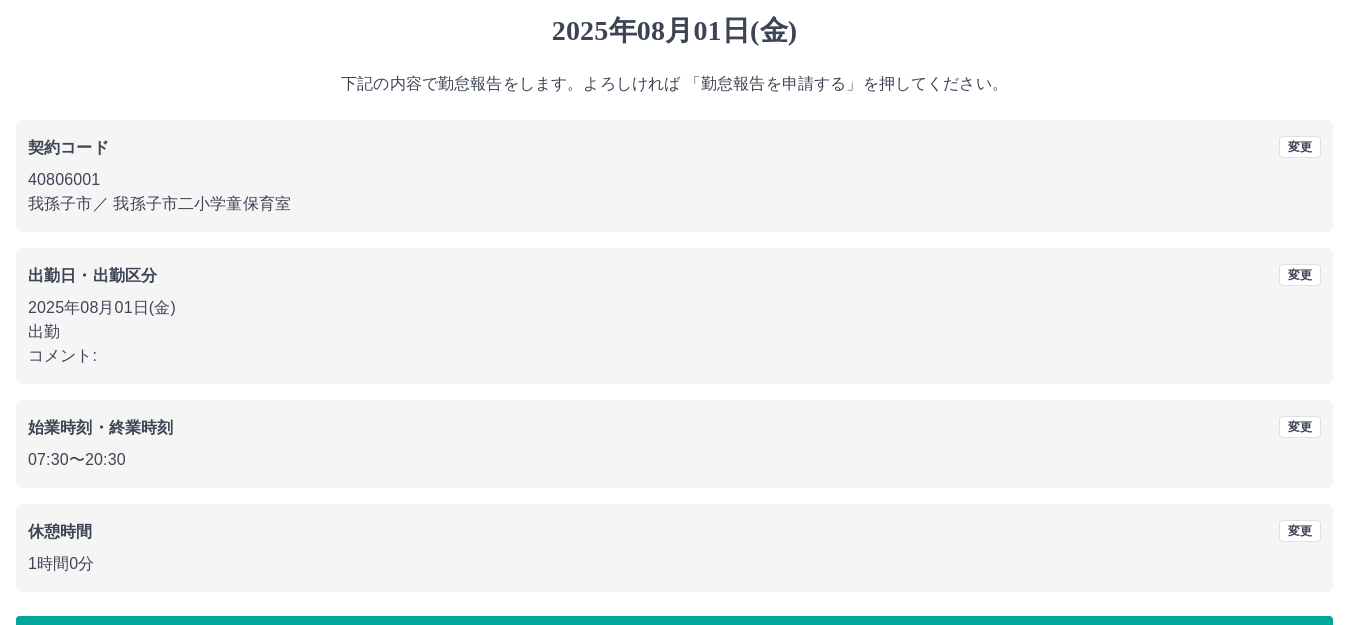 scroll, scrollTop: 124, scrollLeft: 0, axis: vertical 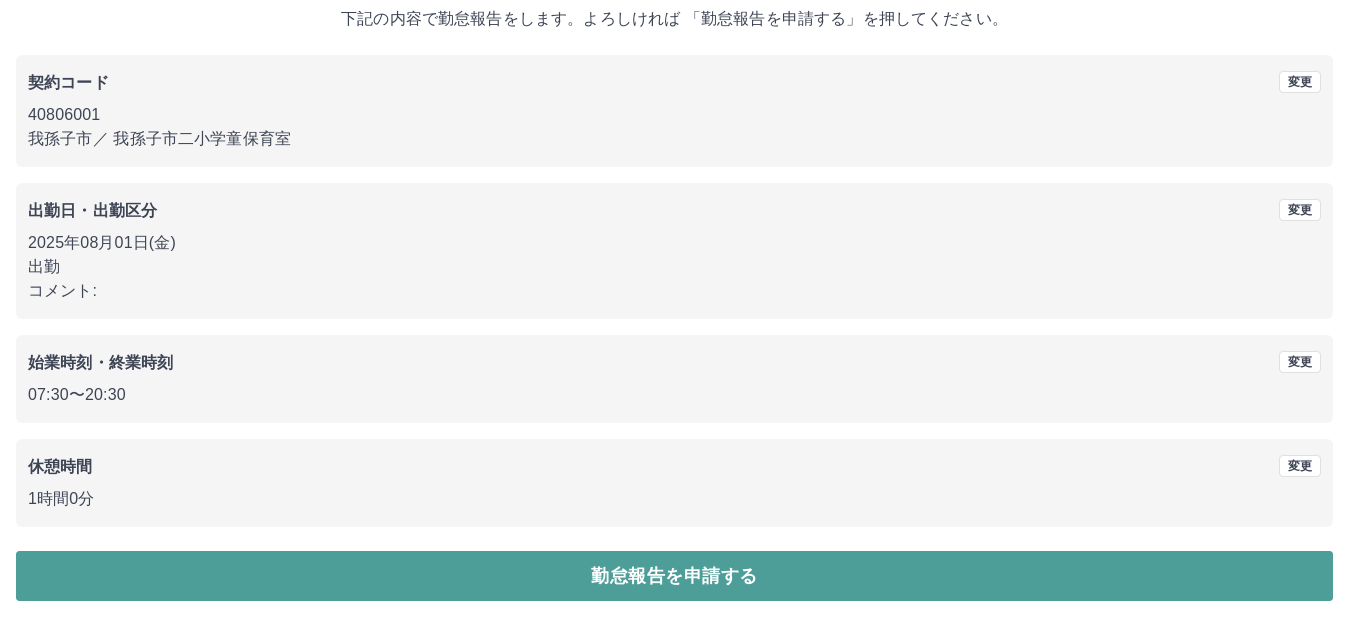 click on "勤怠報告を申請する" at bounding box center (674, 576) 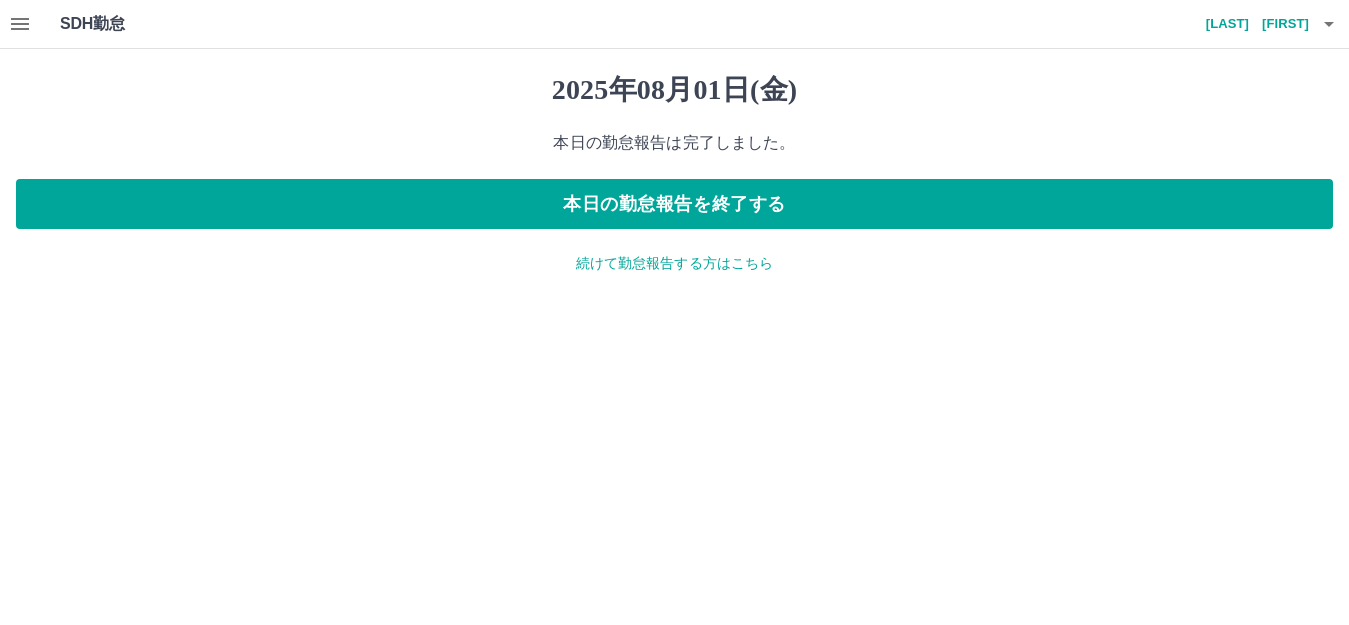 scroll, scrollTop: 0, scrollLeft: 0, axis: both 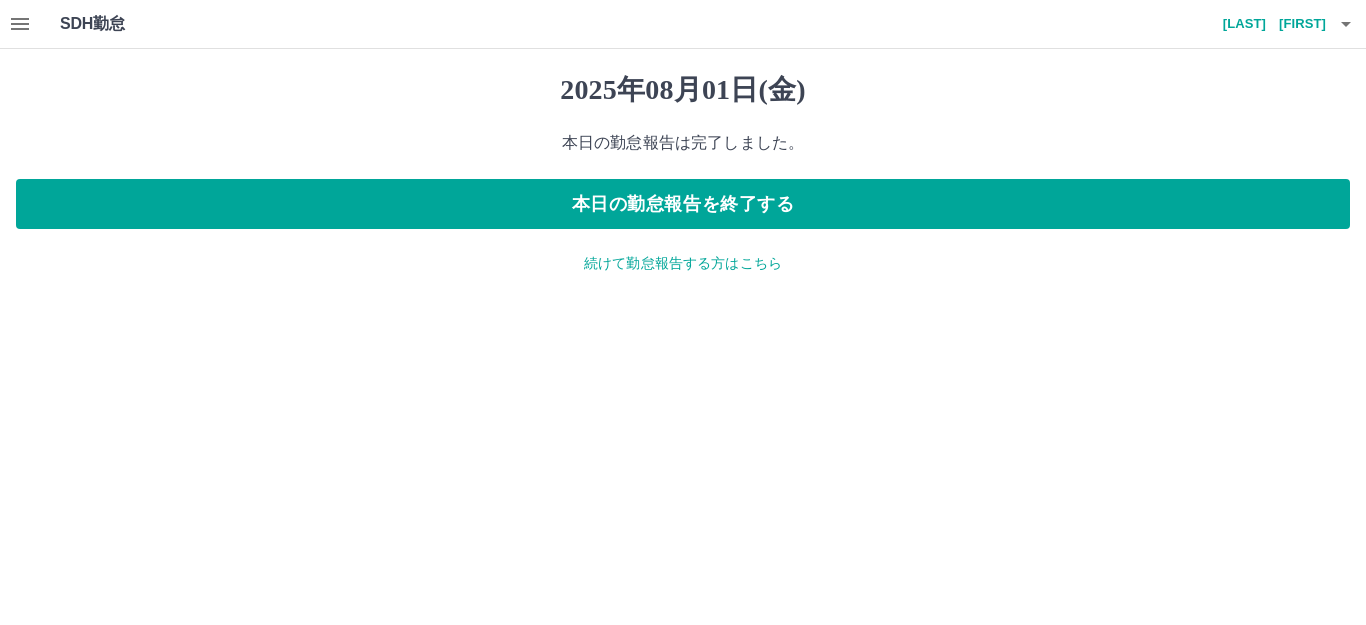 click on "続けて勤怠報告する方はこちら" at bounding box center (683, 263) 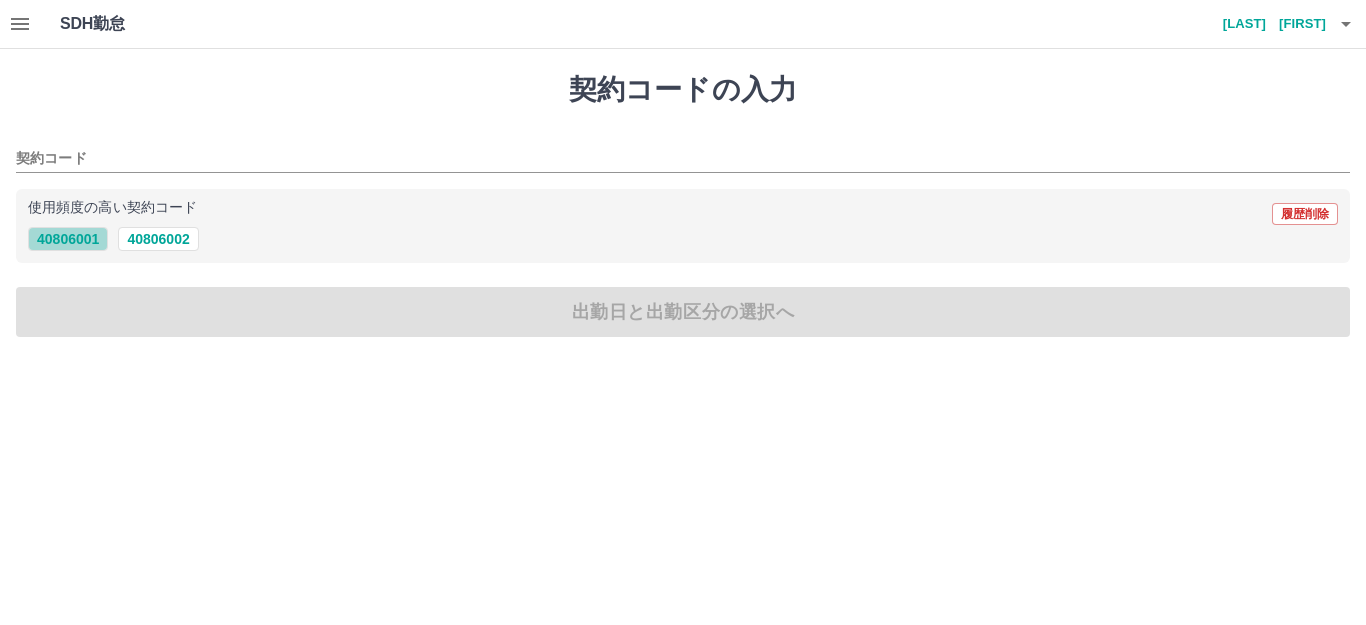 click on "40806001" at bounding box center [68, 239] 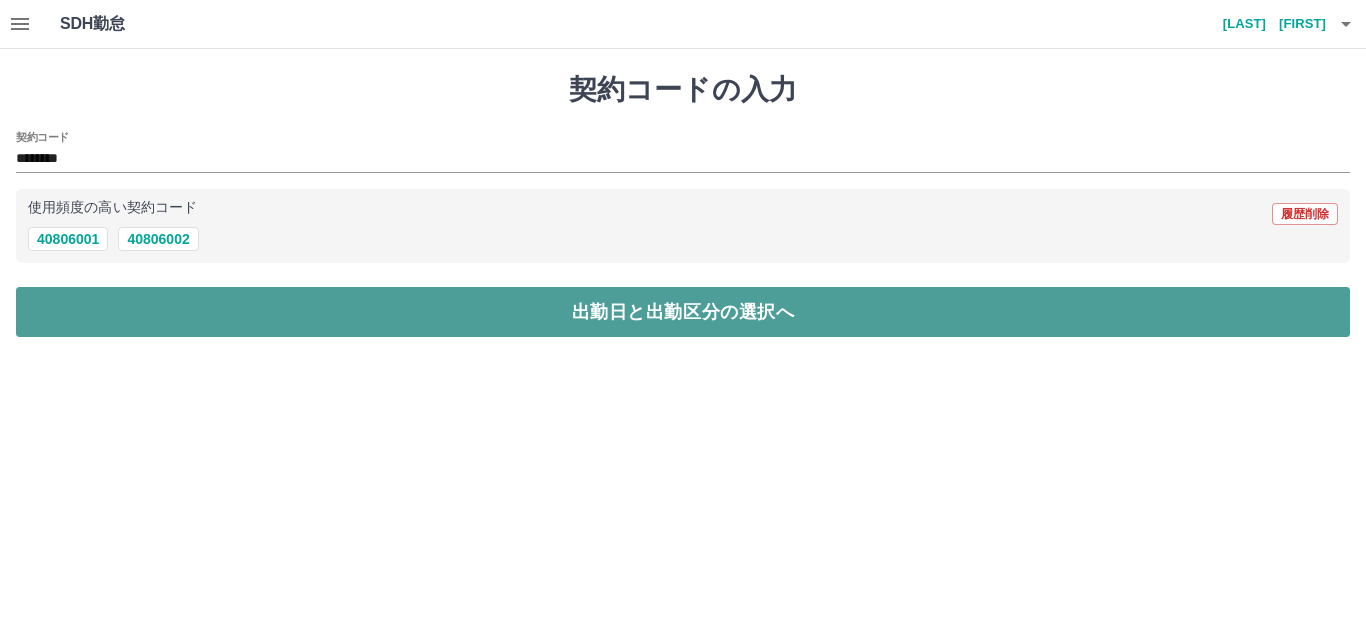 click on "出勤日と出勤区分の選択へ" at bounding box center (683, 312) 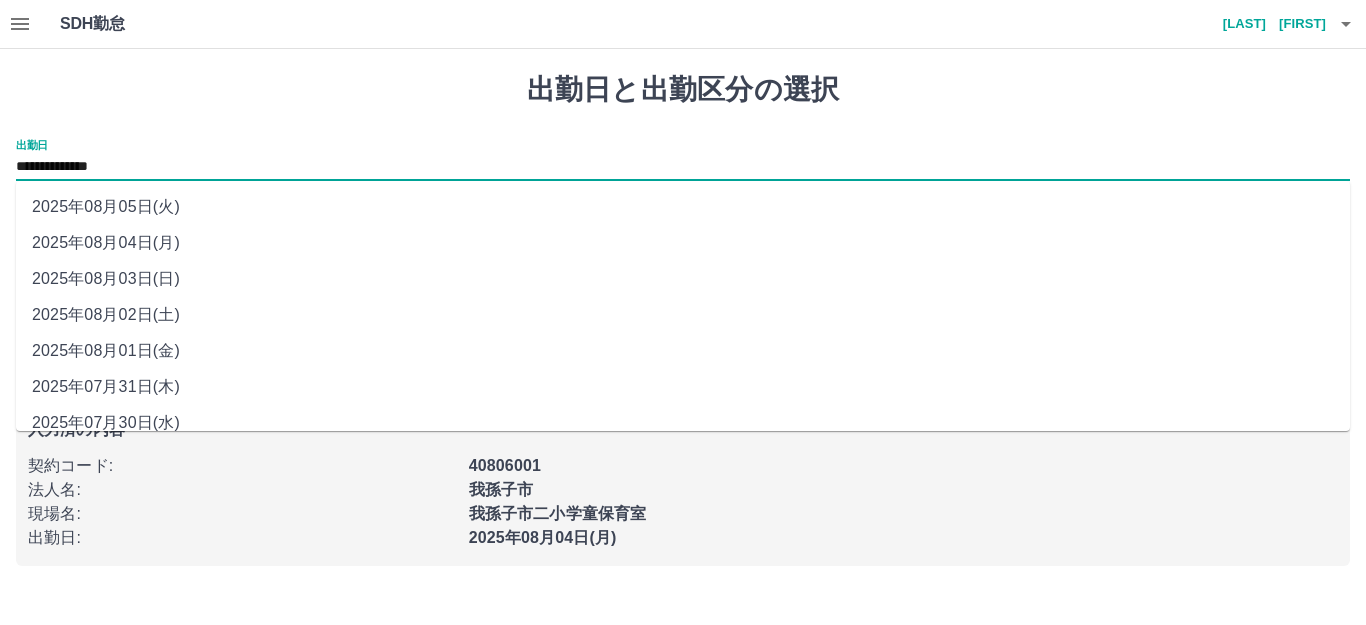 click on "**********" at bounding box center [683, 167] 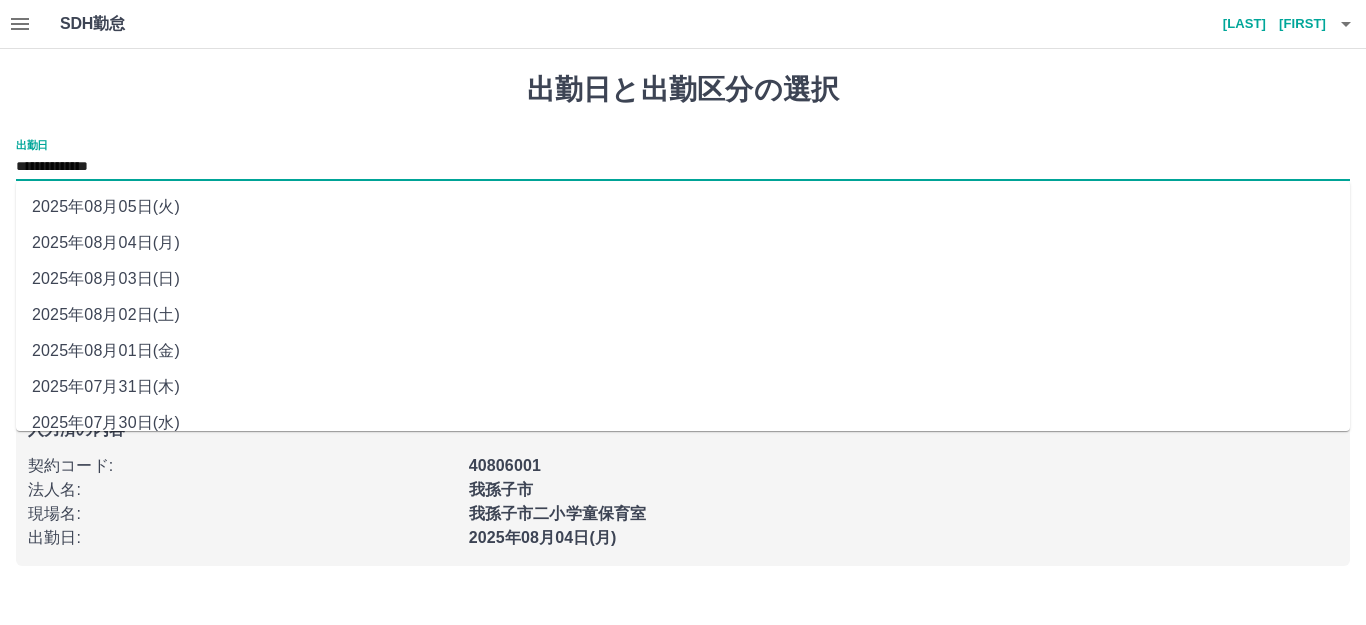 click on "2025年08月02日(土)" at bounding box center [683, 315] 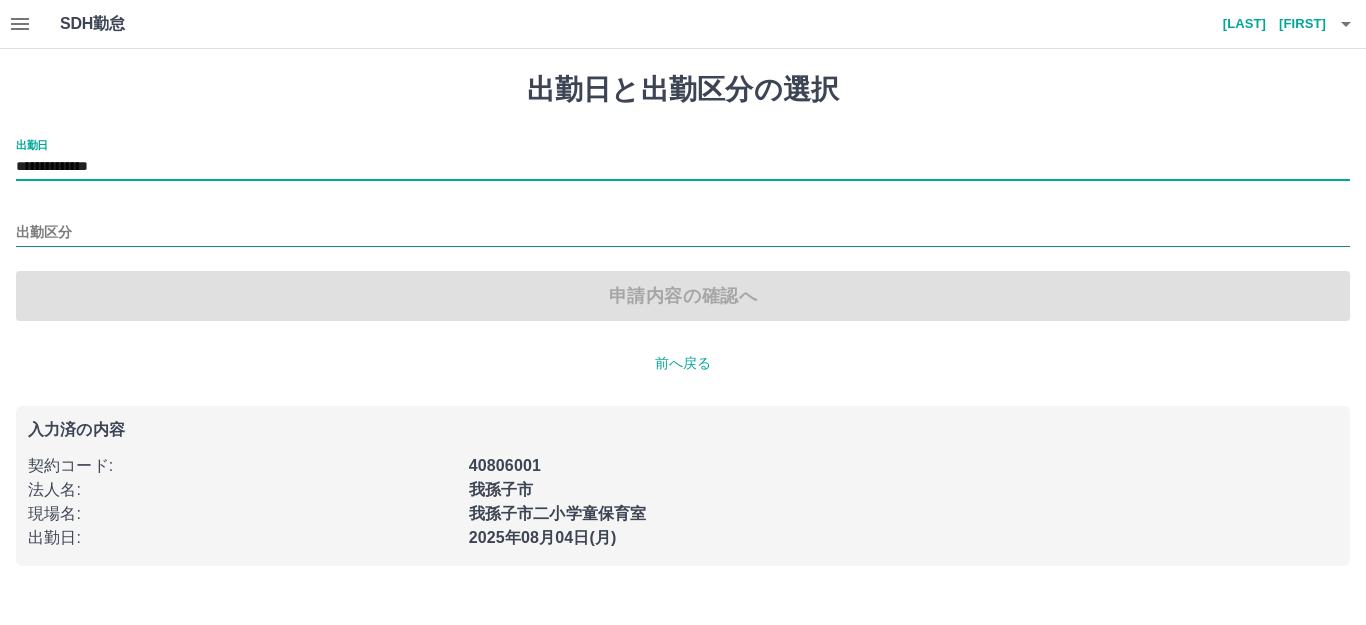 click on "出勤区分" at bounding box center (683, 233) 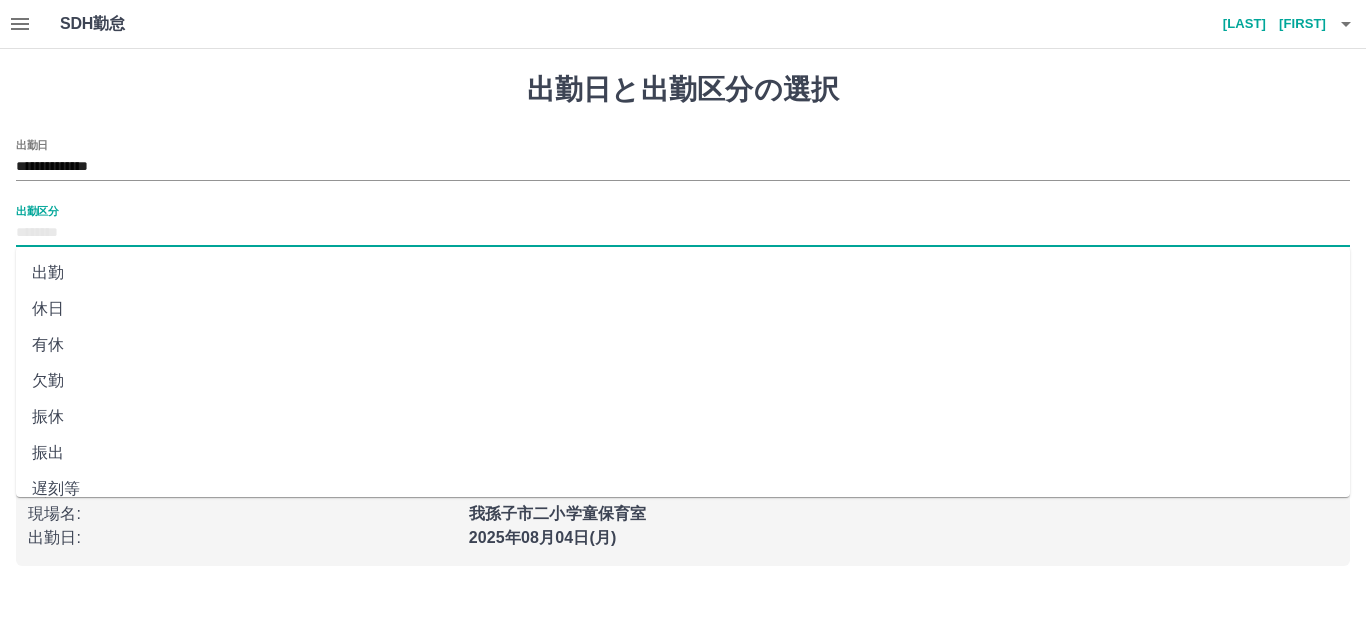 click on "出勤" at bounding box center (683, 273) 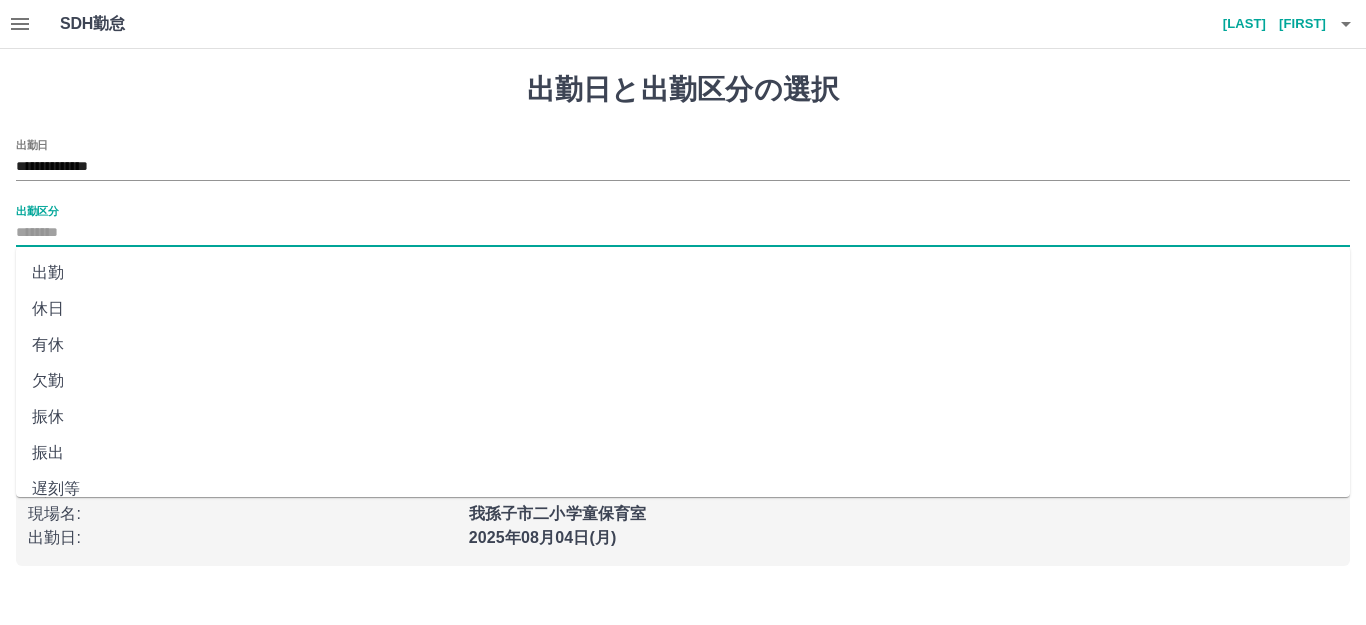 type on "**" 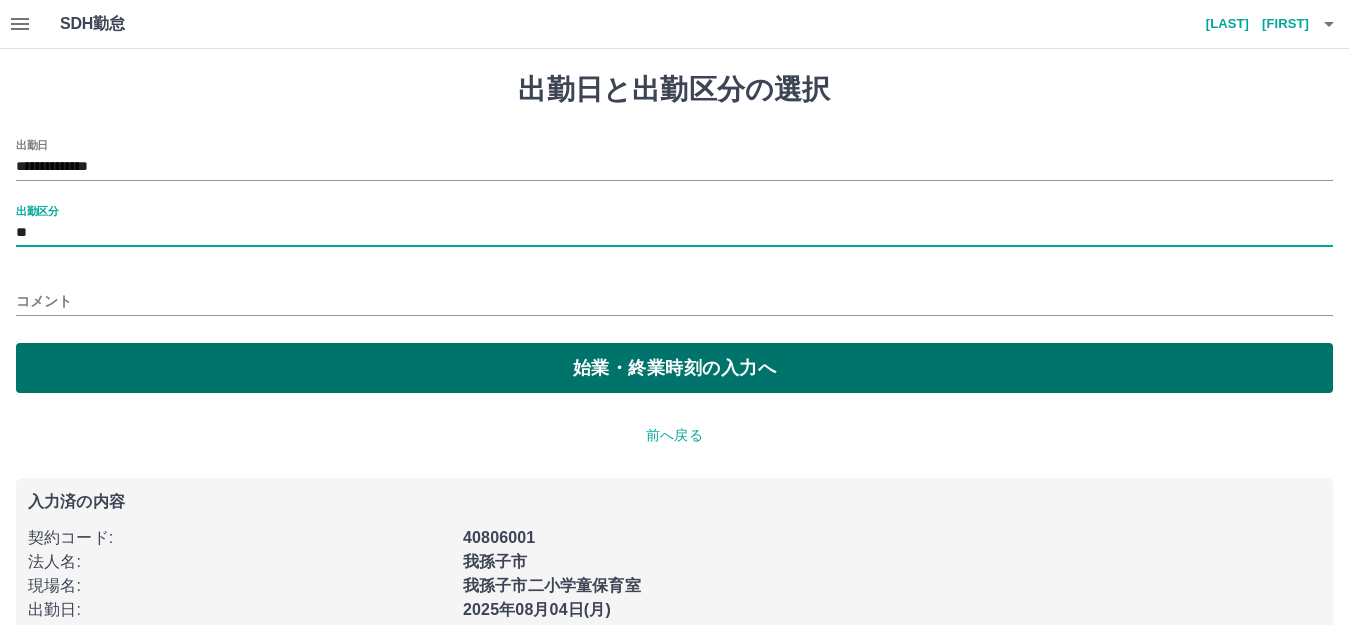 click on "始業・終業時刻の入力へ" at bounding box center (674, 368) 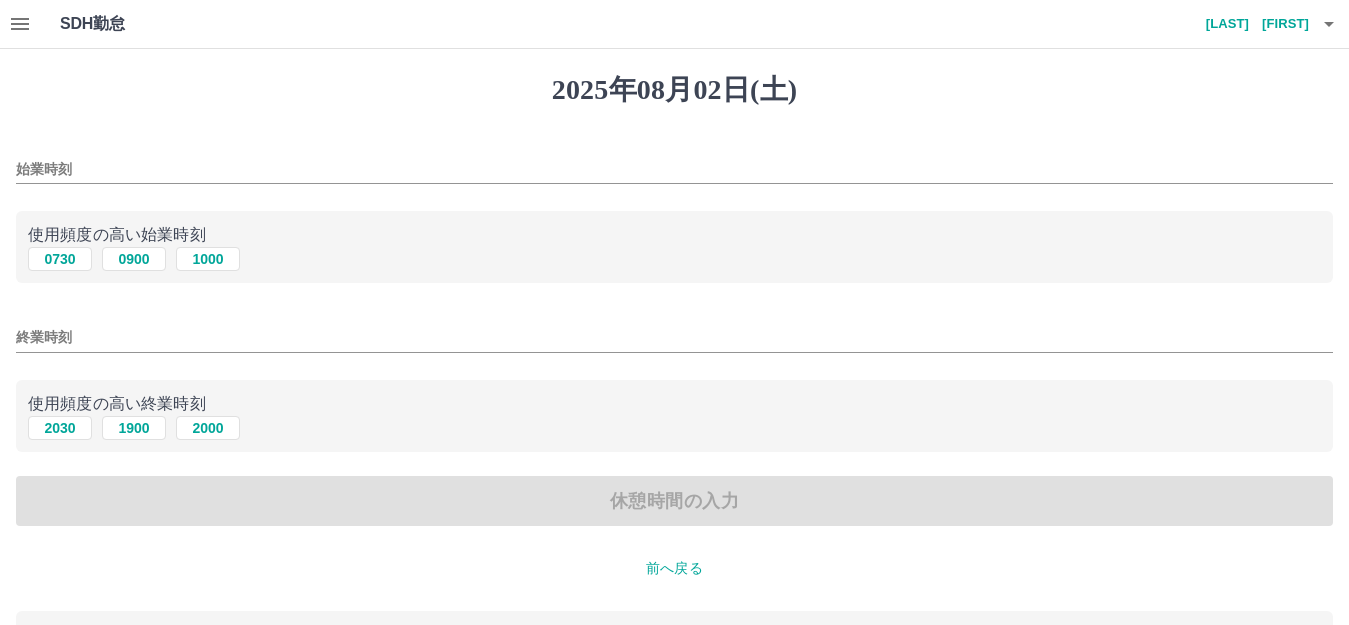 click on "始業時刻" at bounding box center (674, 169) 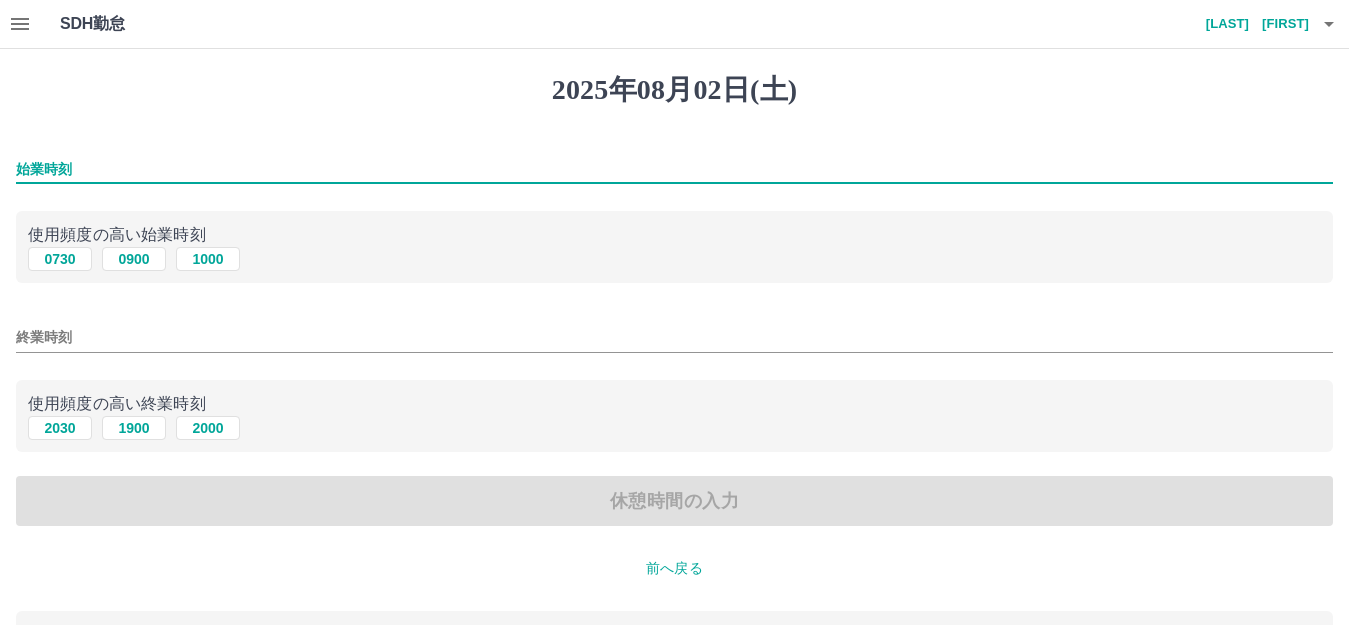 type on "****" 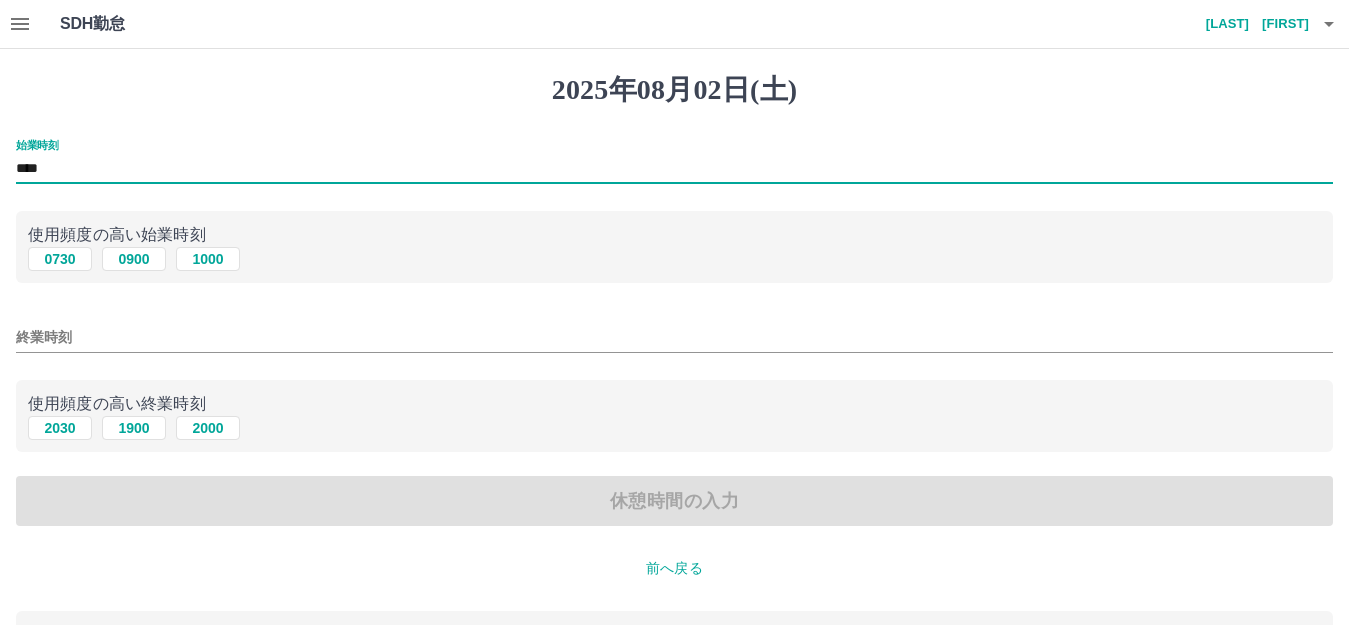click on "終業時刻" at bounding box center (674, 337) 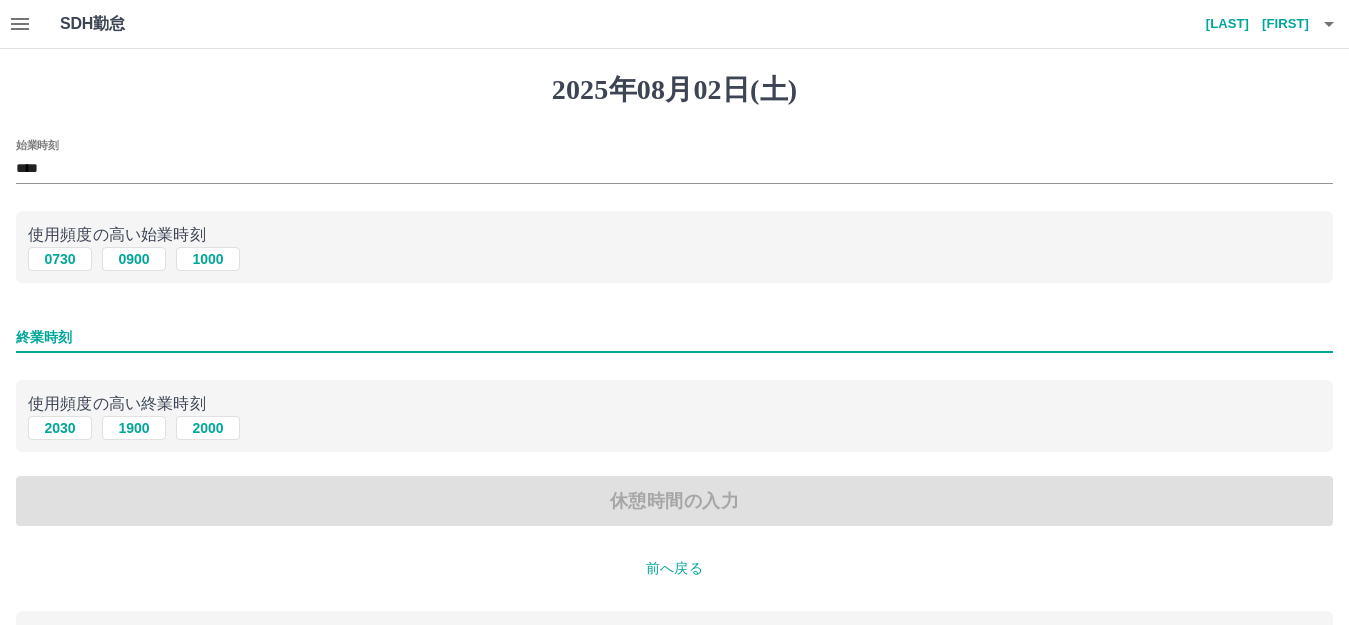 type on "****" 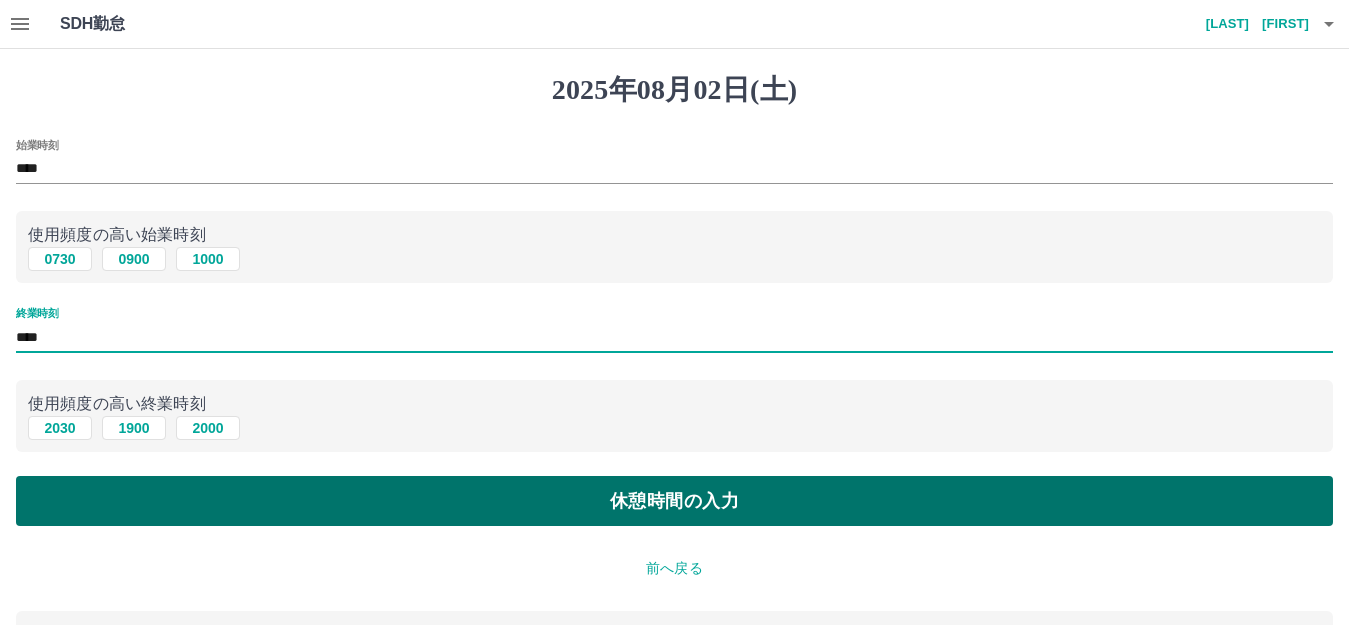 click on "休憩時間の入力" at bounding box center [674, 501] 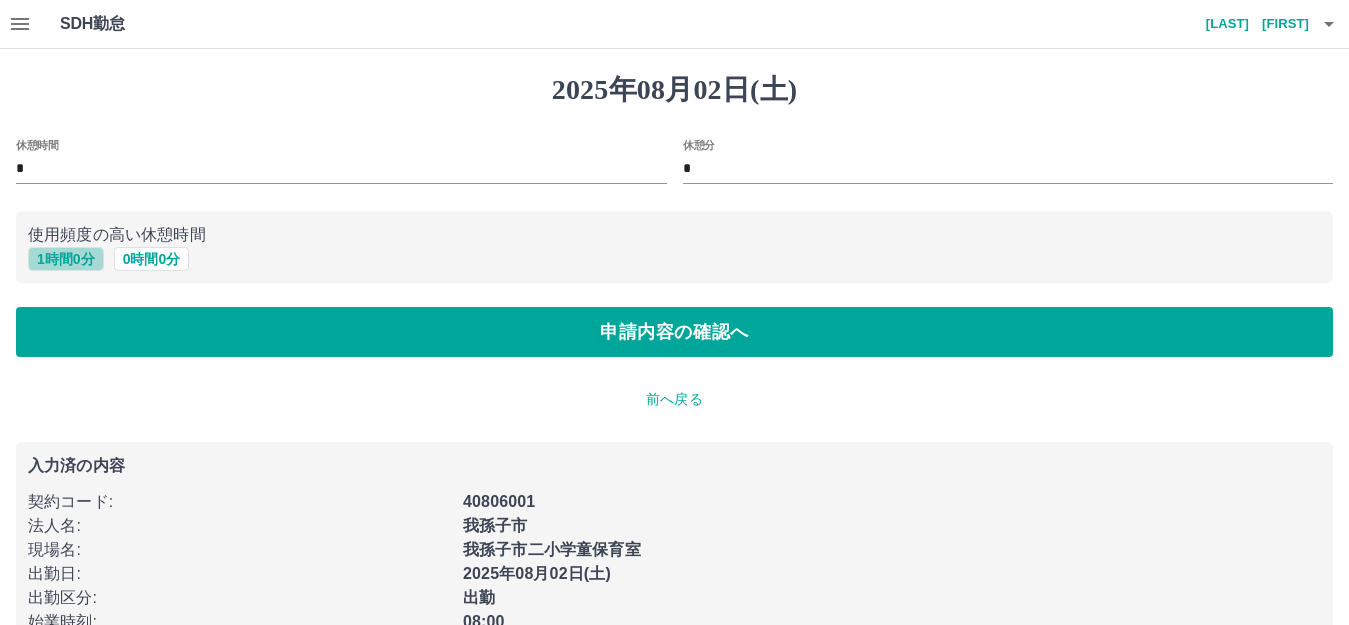 click on "1 時間 0 分" at bounding box center [66, 259] 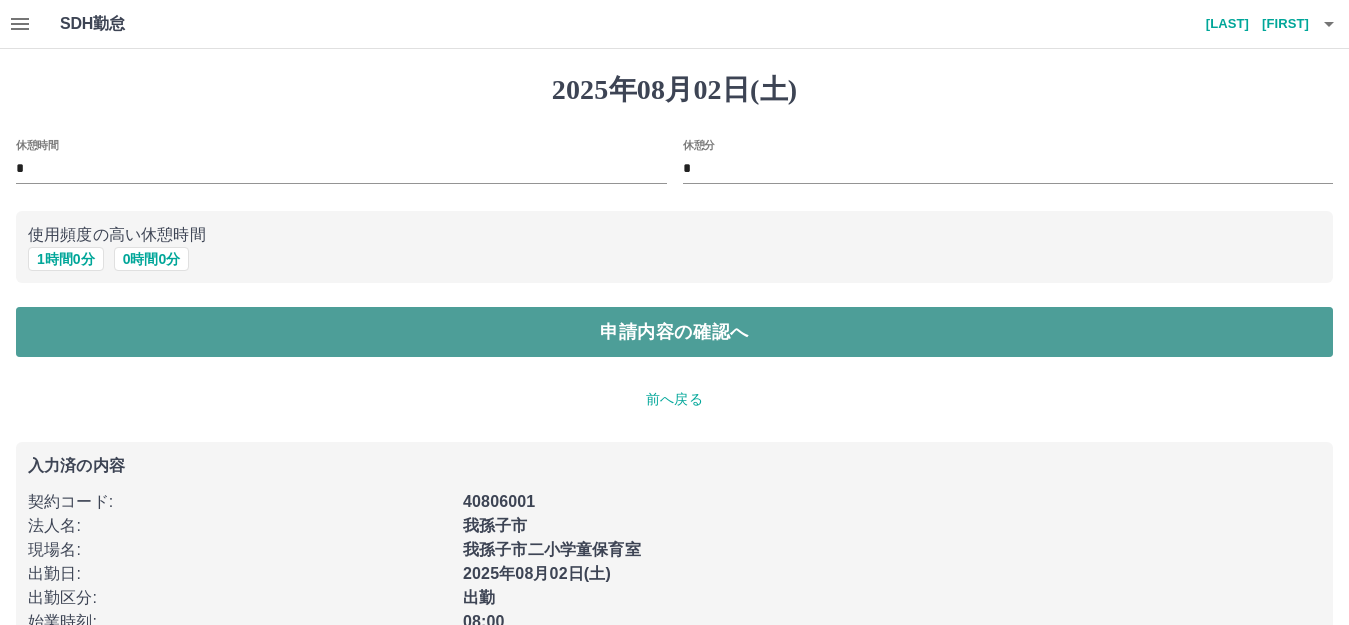 click on "申請内容の確認へ" at bounding box center [674, 332] 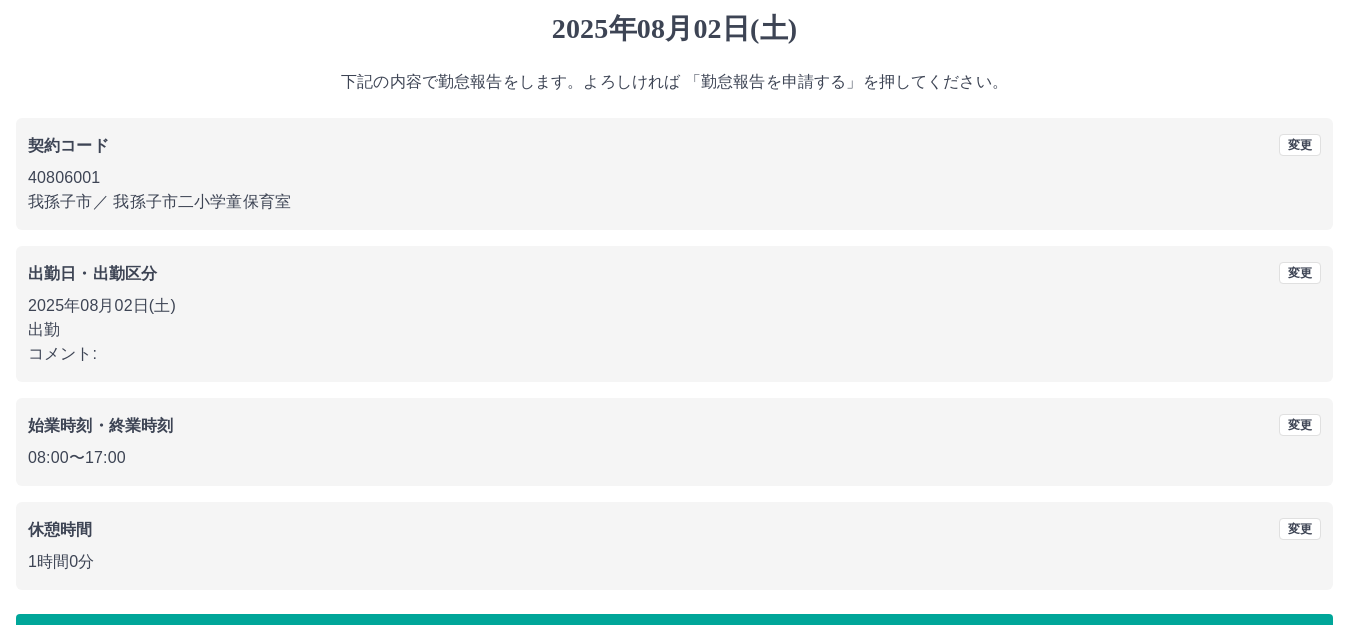scroll, scrollTop: 124, scrollLeft: 0, axis: vertical 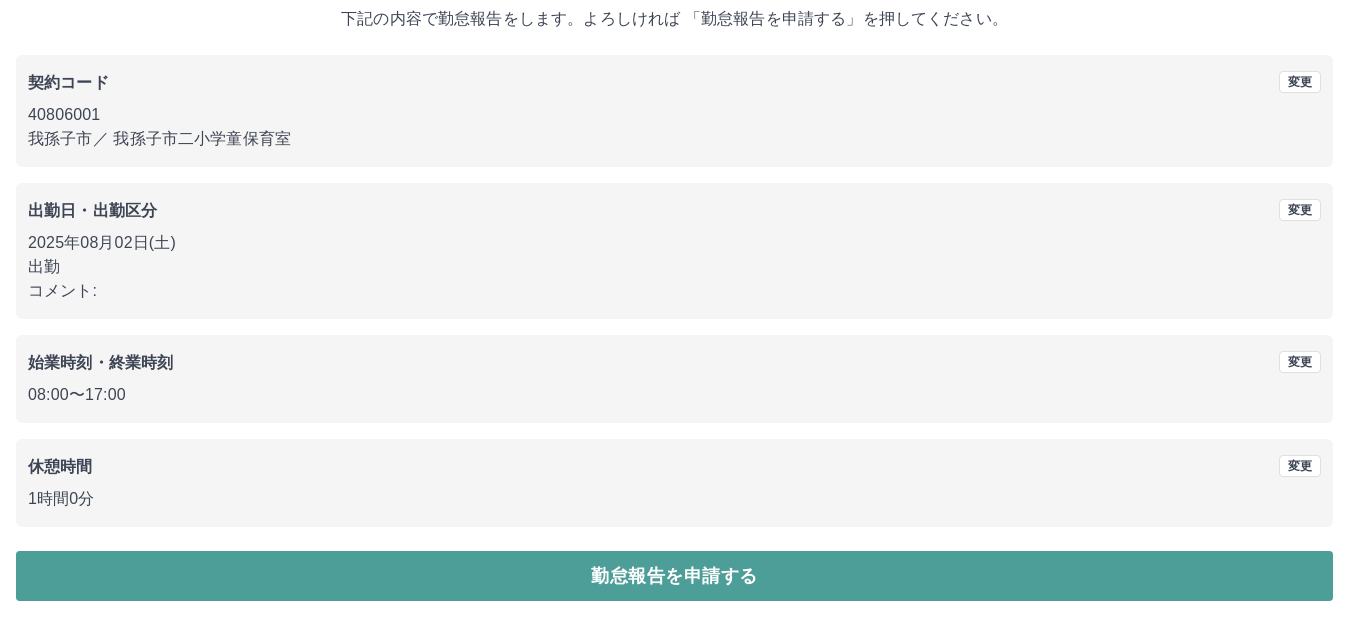 click on "勤怠報告を申請する" at bounding box center (674, 576) 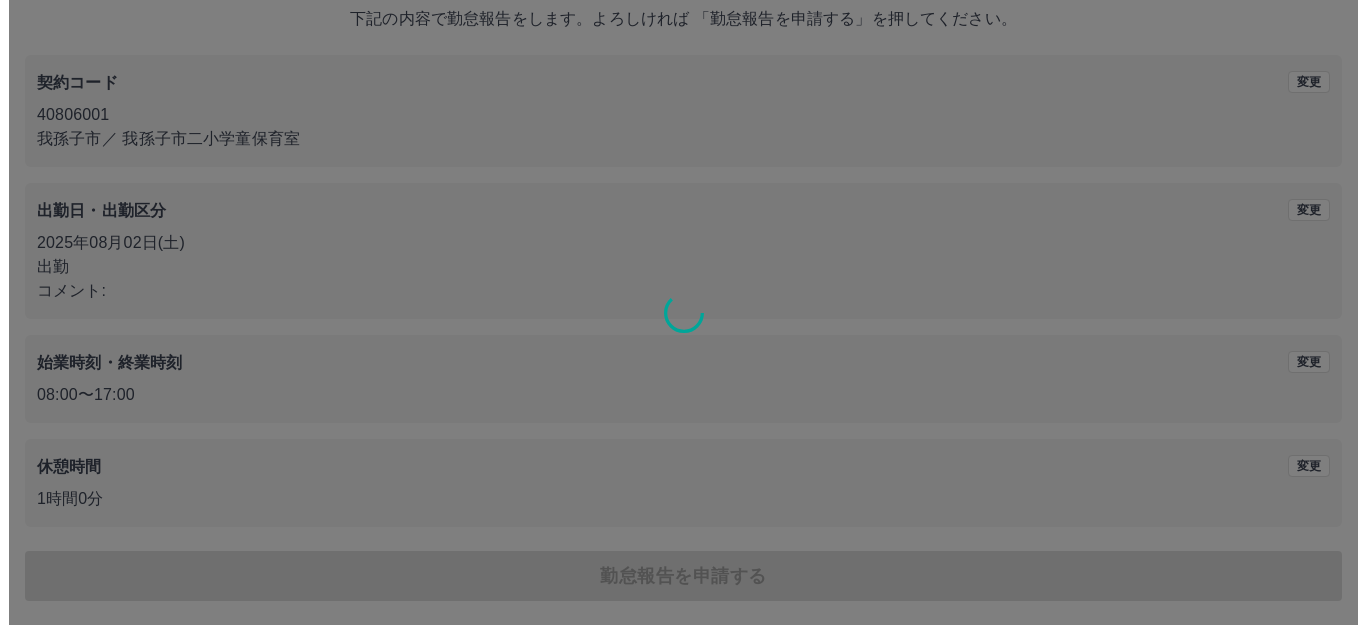 scroll, scrollTop: 0, scrollLeft: 0, axis: both 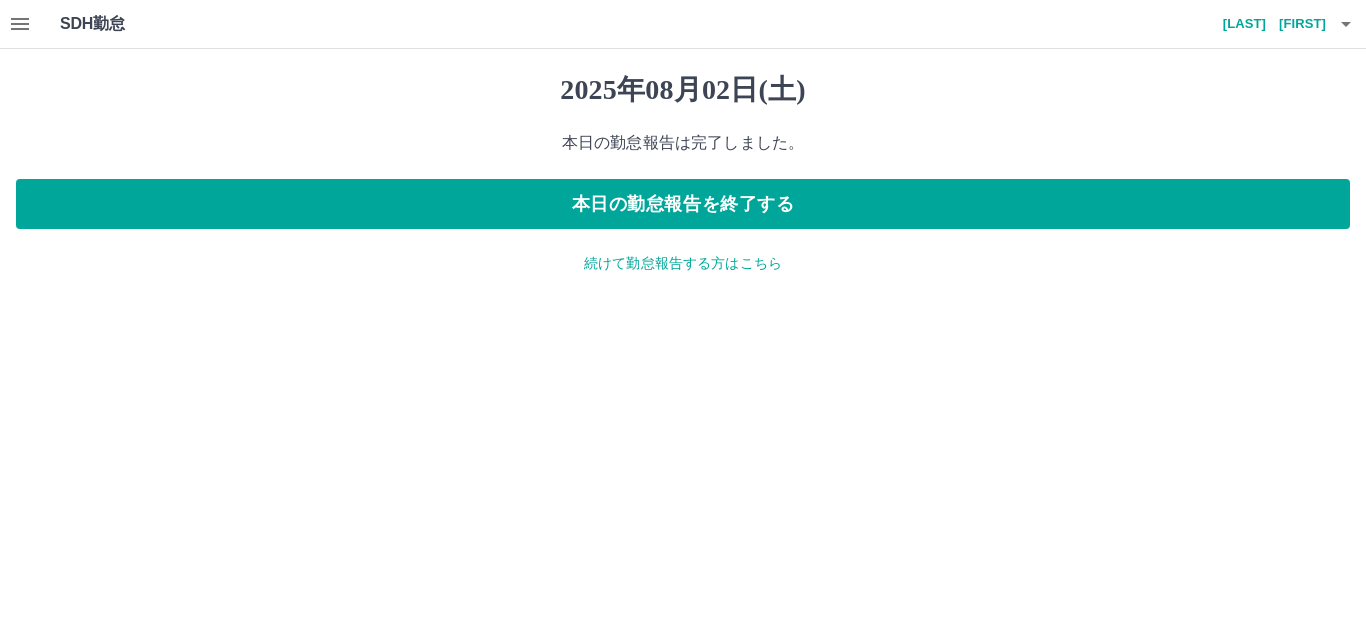 click on "続けて勤怠報告する方はこちら" at bounding box center (683, 263) 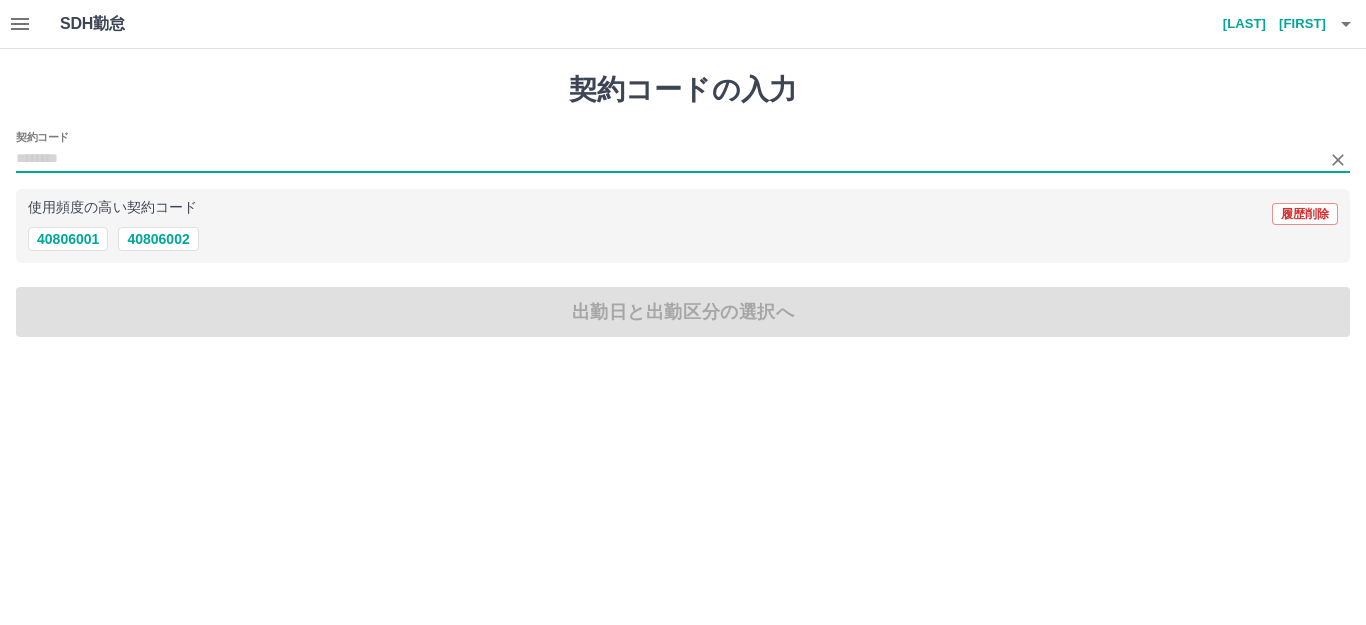 click on "契約コード" at bounding box center [668, 159] 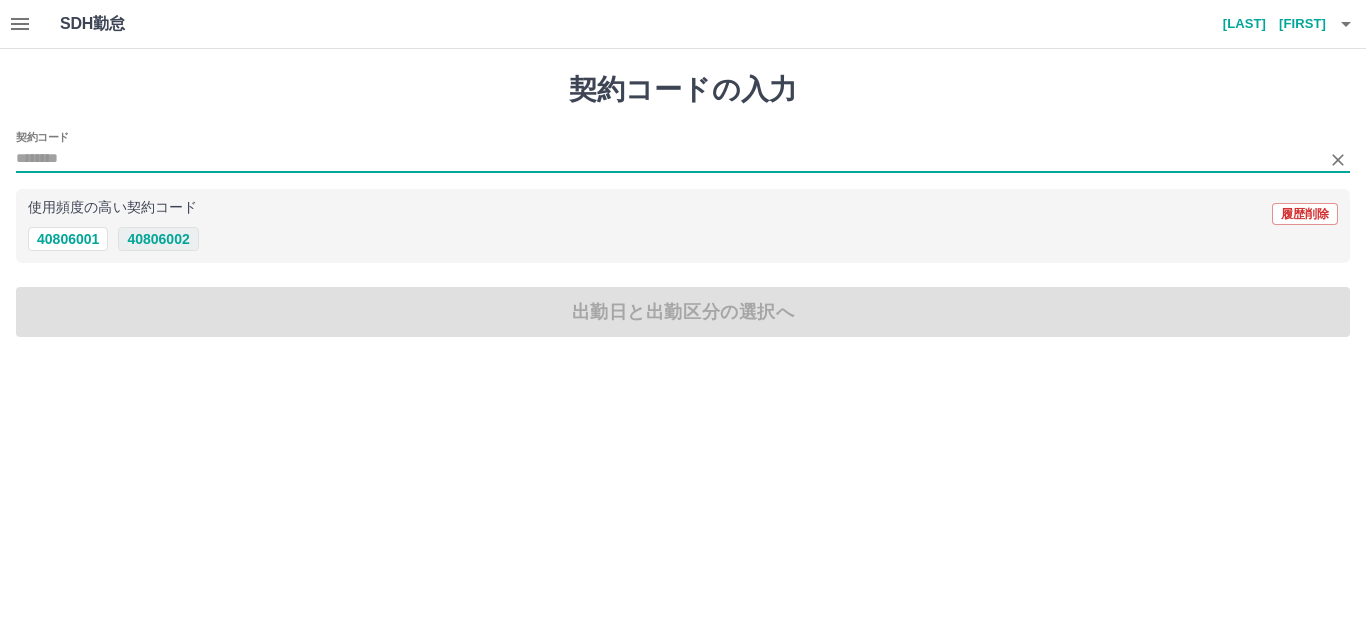 click on "40806002" at bounding box center (158, 239) 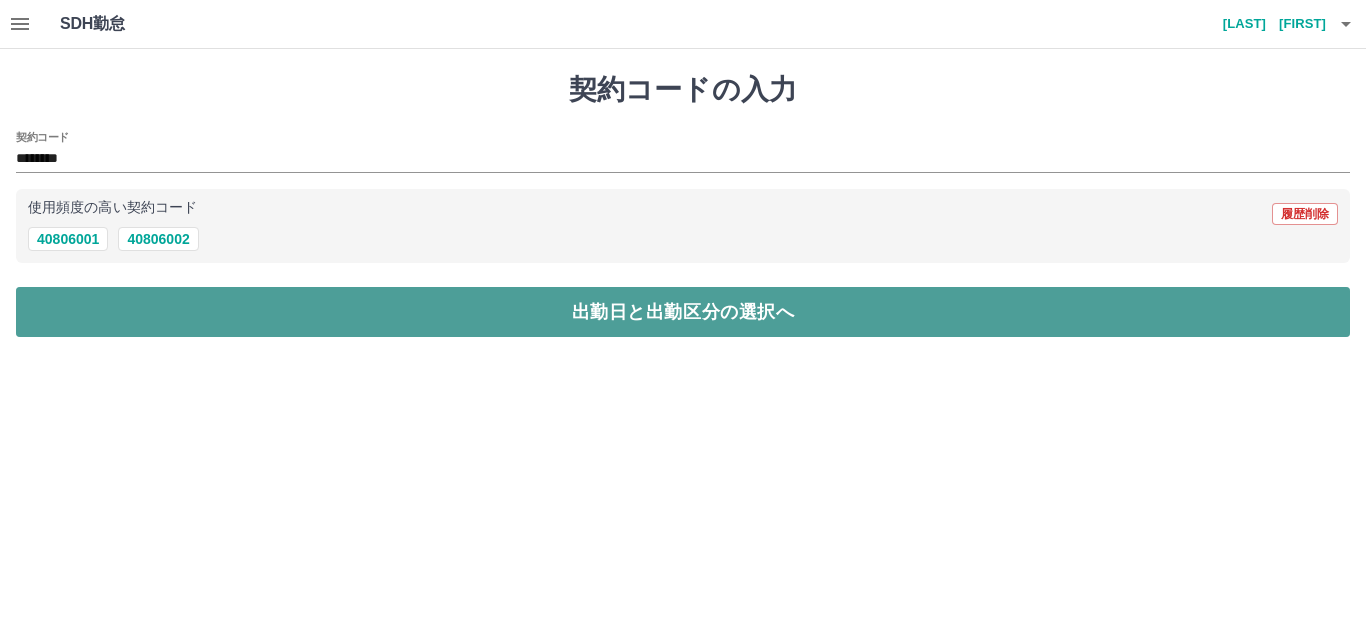 click on "出勤日と出勤区分の選択へ" at bounding box center [683, 312] 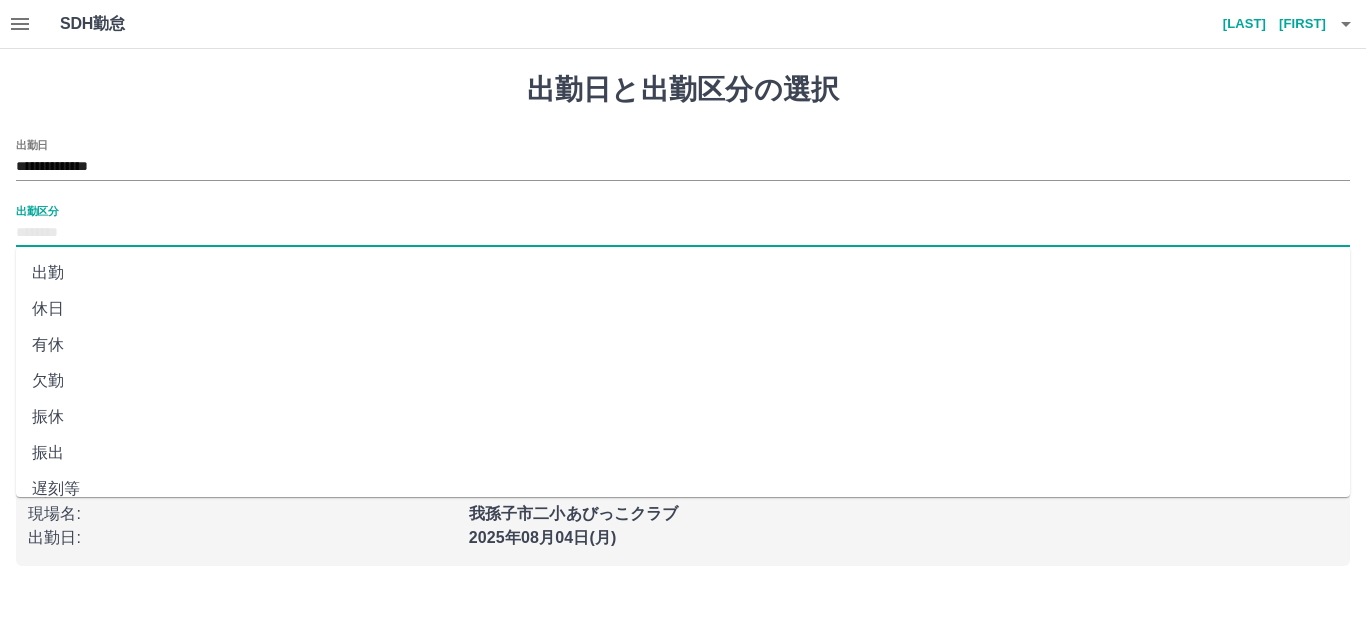 click on "出勤区分" at bounding box center (683, 233) 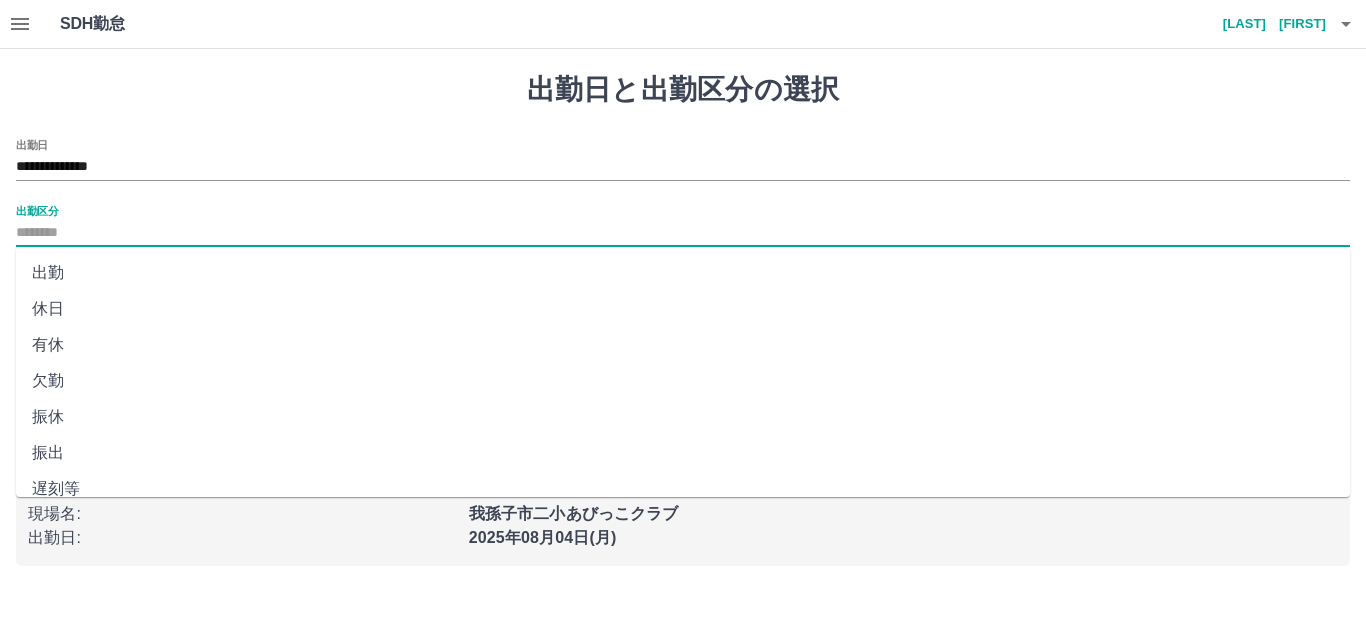 scroll, scrollTop: 414, scrollLeft: 0, axis: vertical 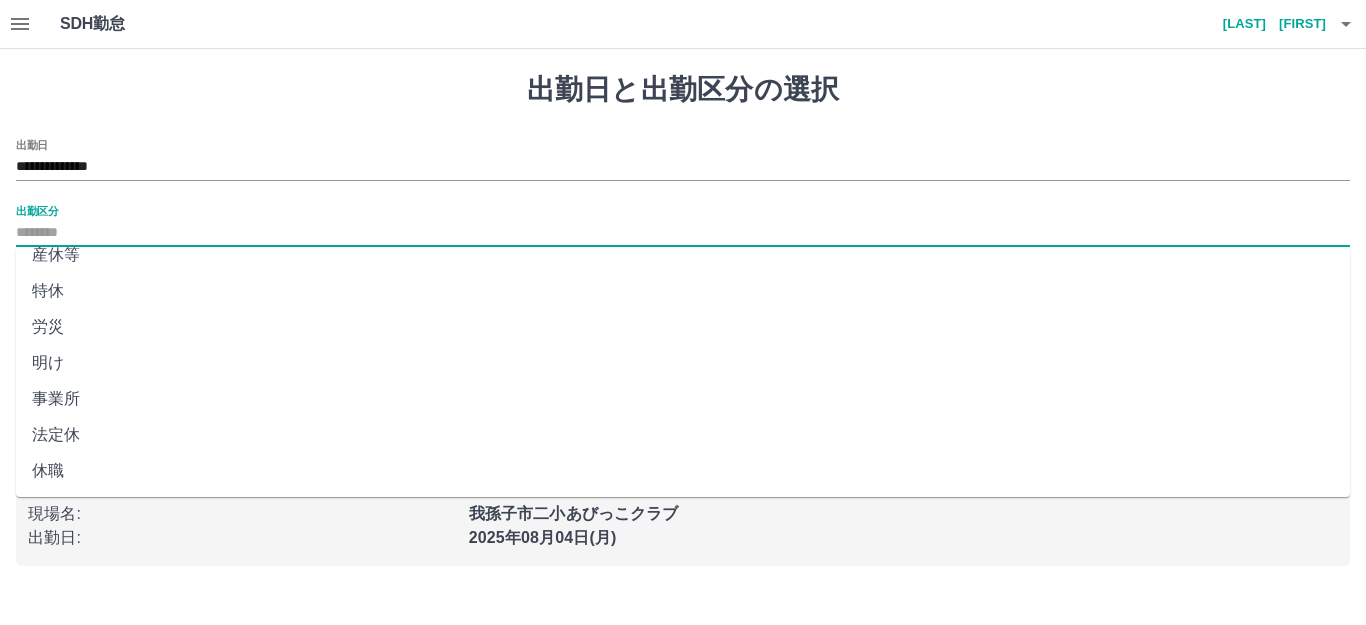 click on "法定休" at bounding box center [683, 435] 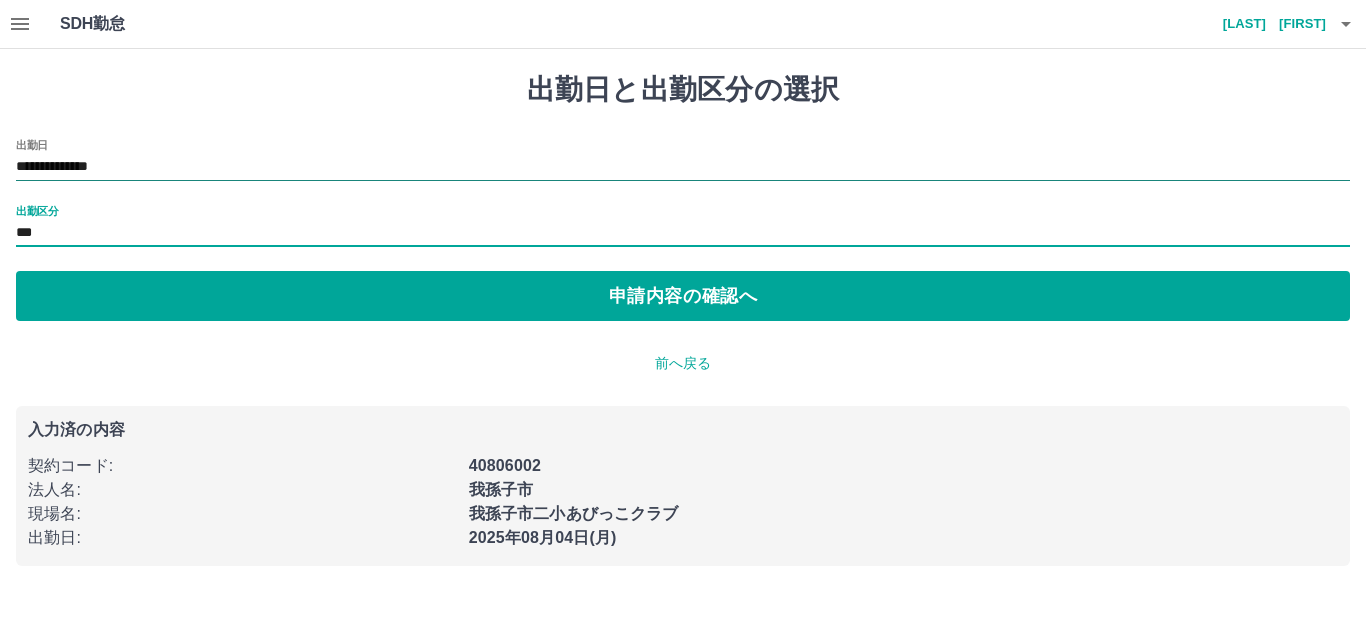 click on "**********" at bounding box center [683, 167] 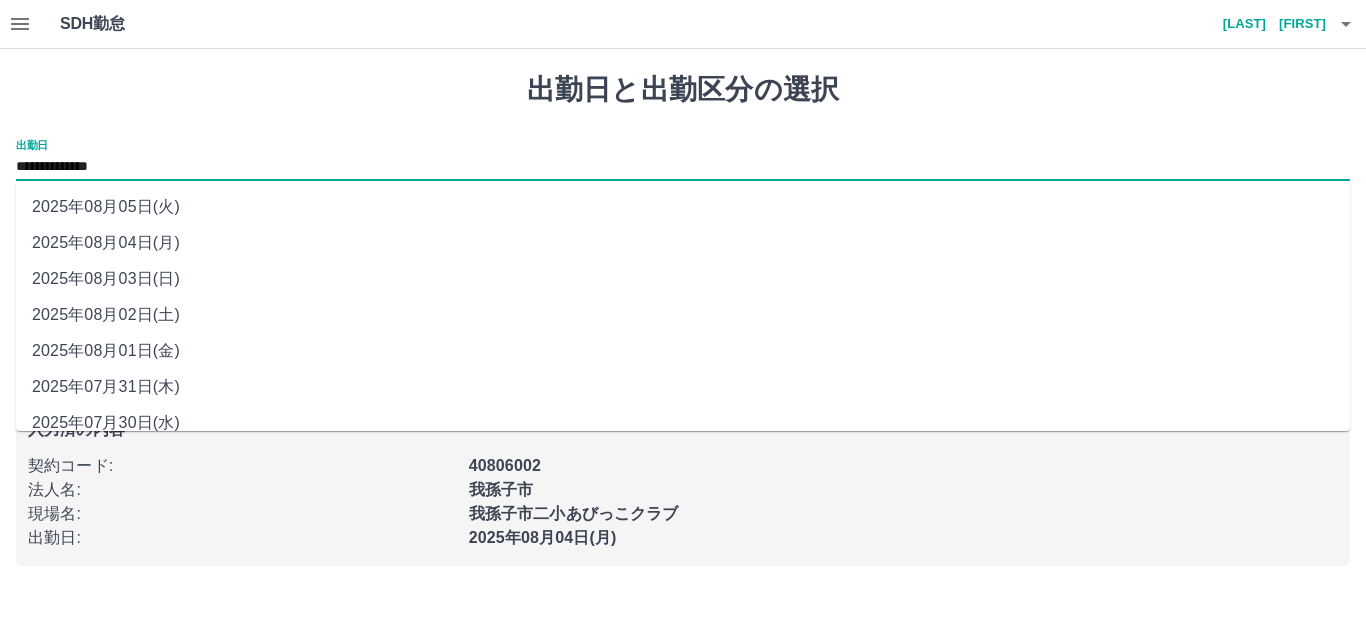 click on "2025年08月03日(日)" at bounding box center (683, 279) 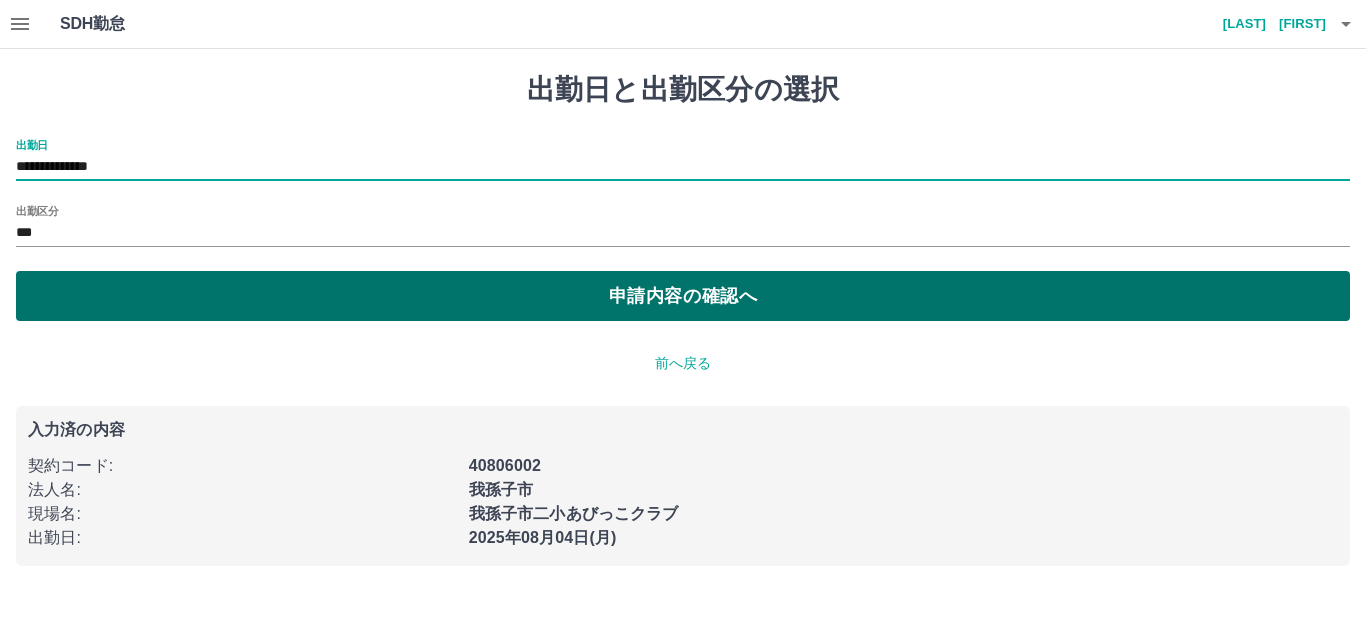 click on "申請内容の確認へ" at bounding box center [683, 296] 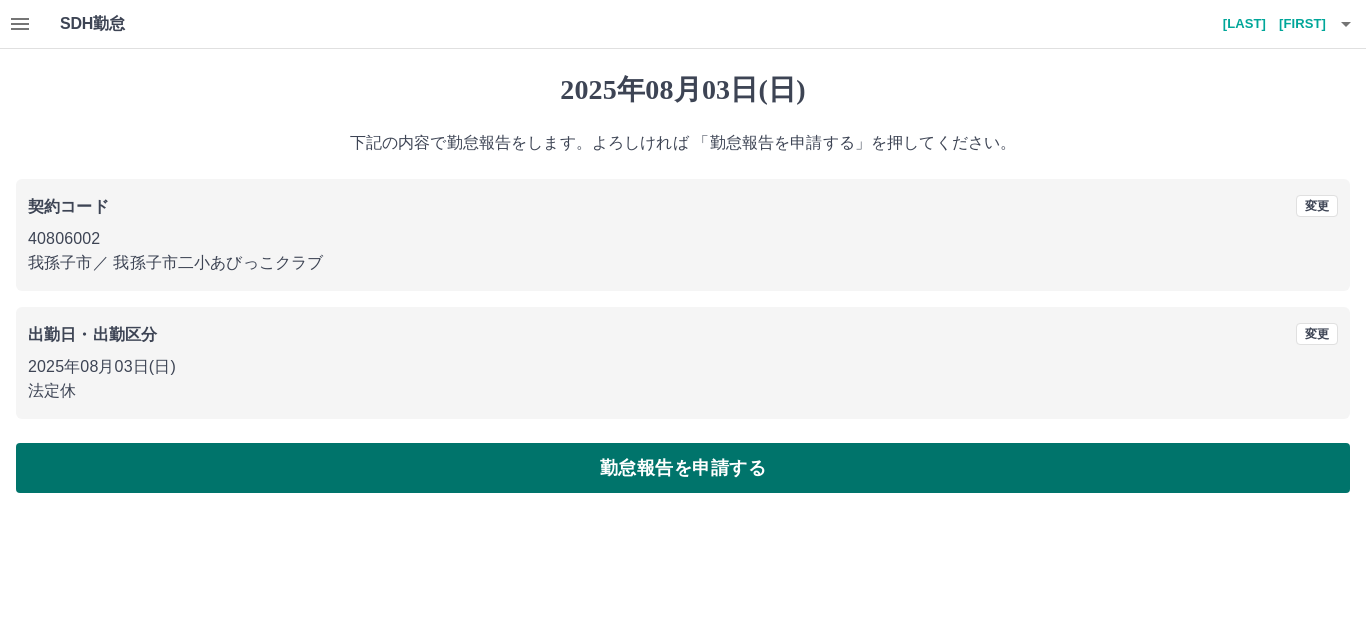 click on "勤怠報告を申請する" at bounding box center [683, 468] 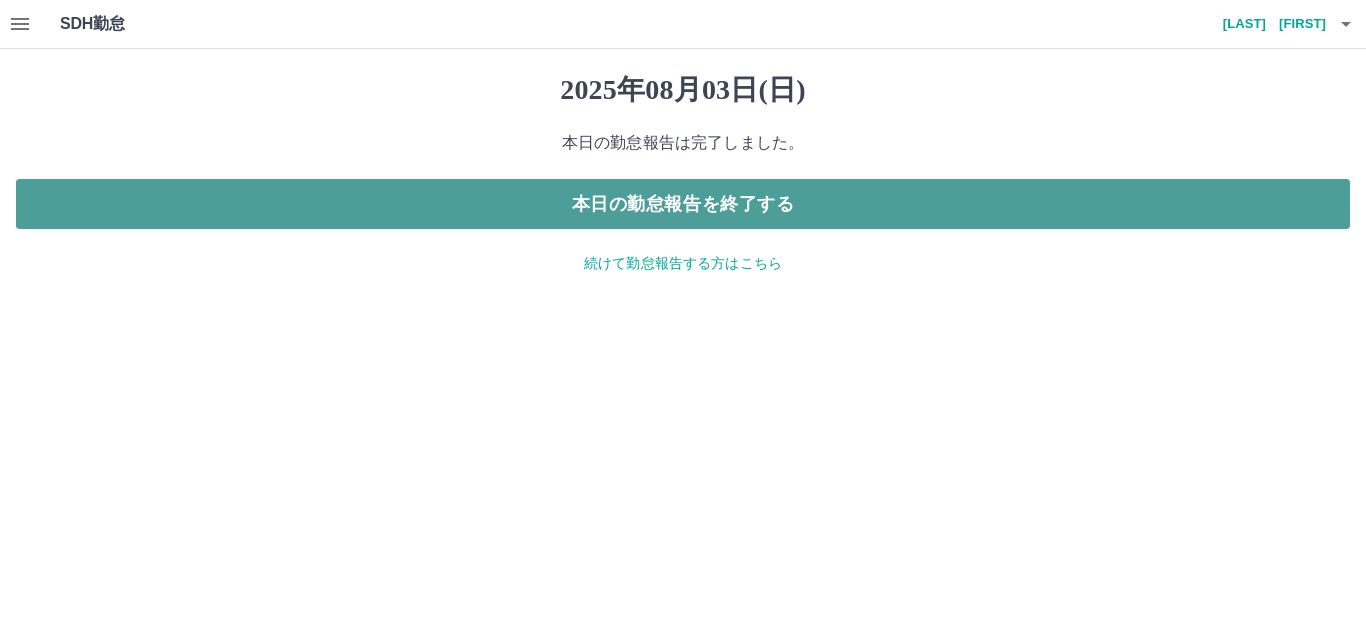 click on "本日の勤怠報告を終了する" at bounding box center [683, 204] 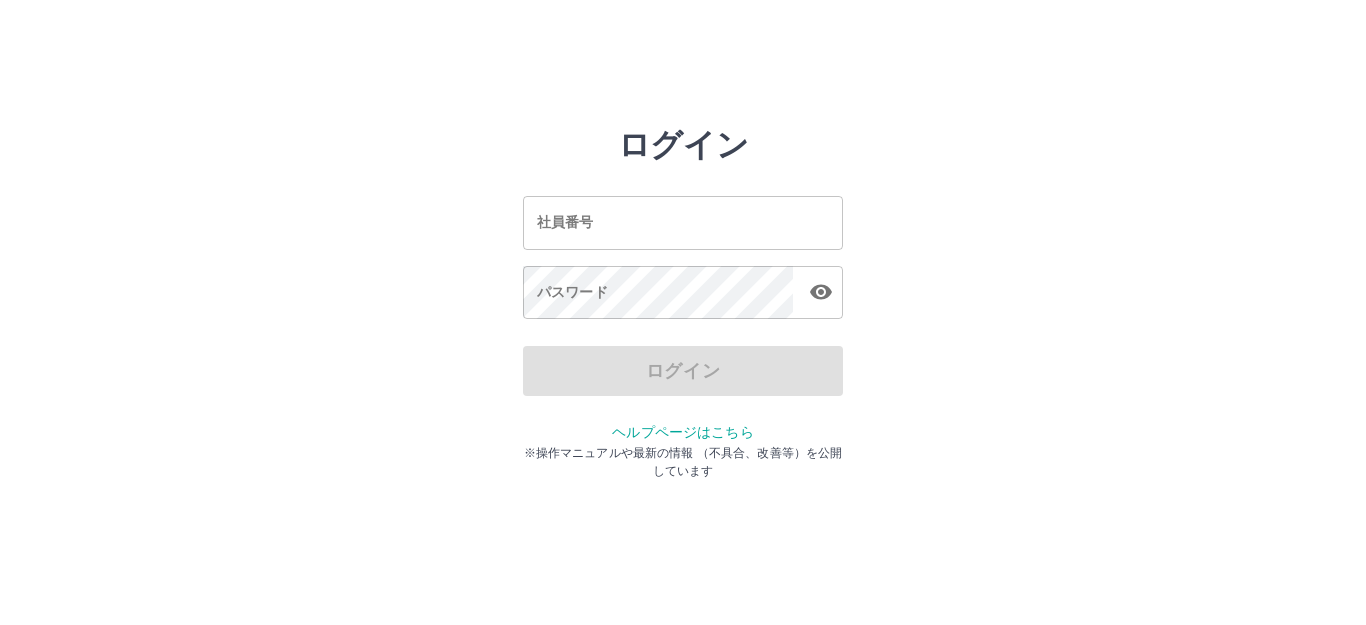 scroll, scrollTop: 0, scrollLeft: 0, axis: both 